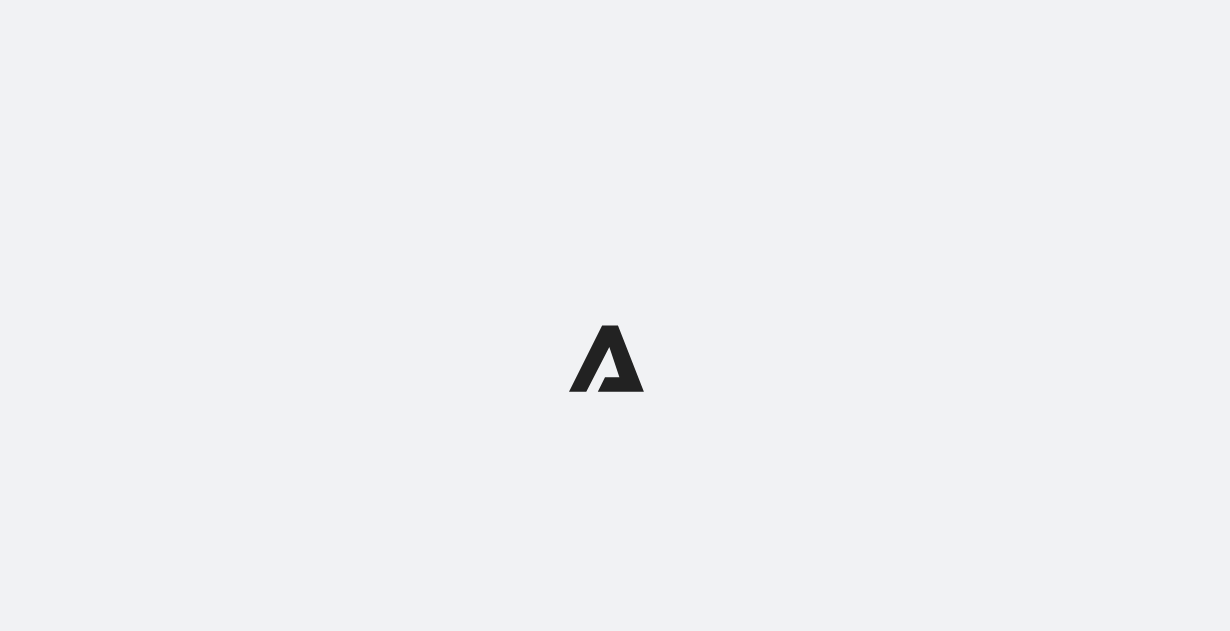 scroll, scrollTop: 0, scrollLeft: 0, axis: both 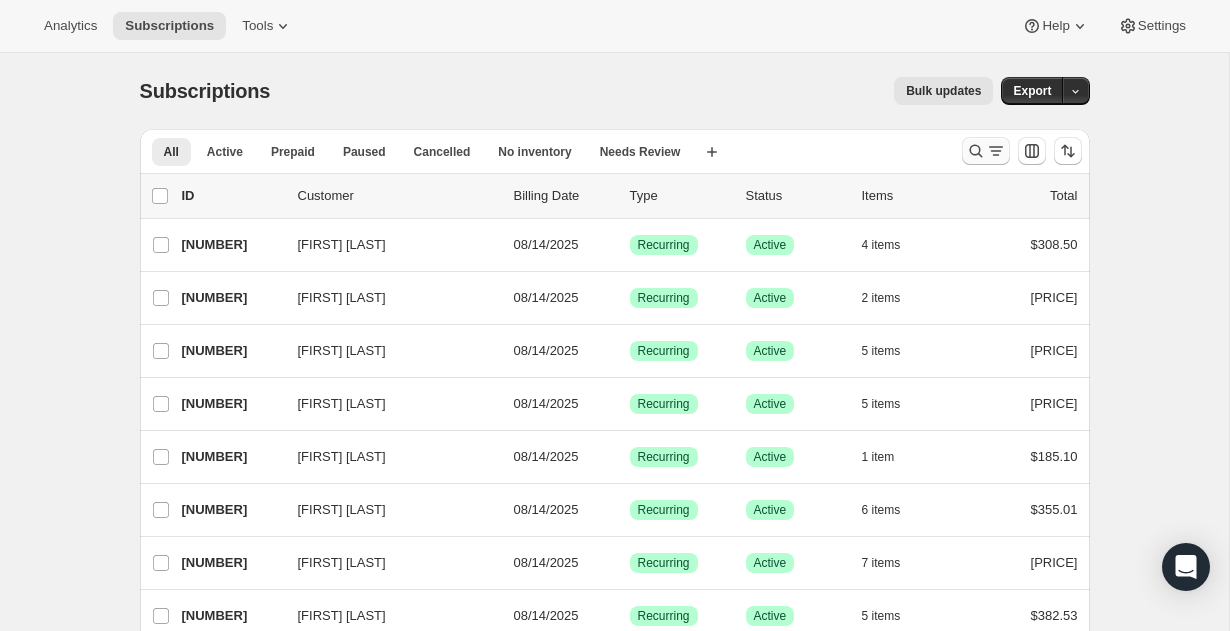 click 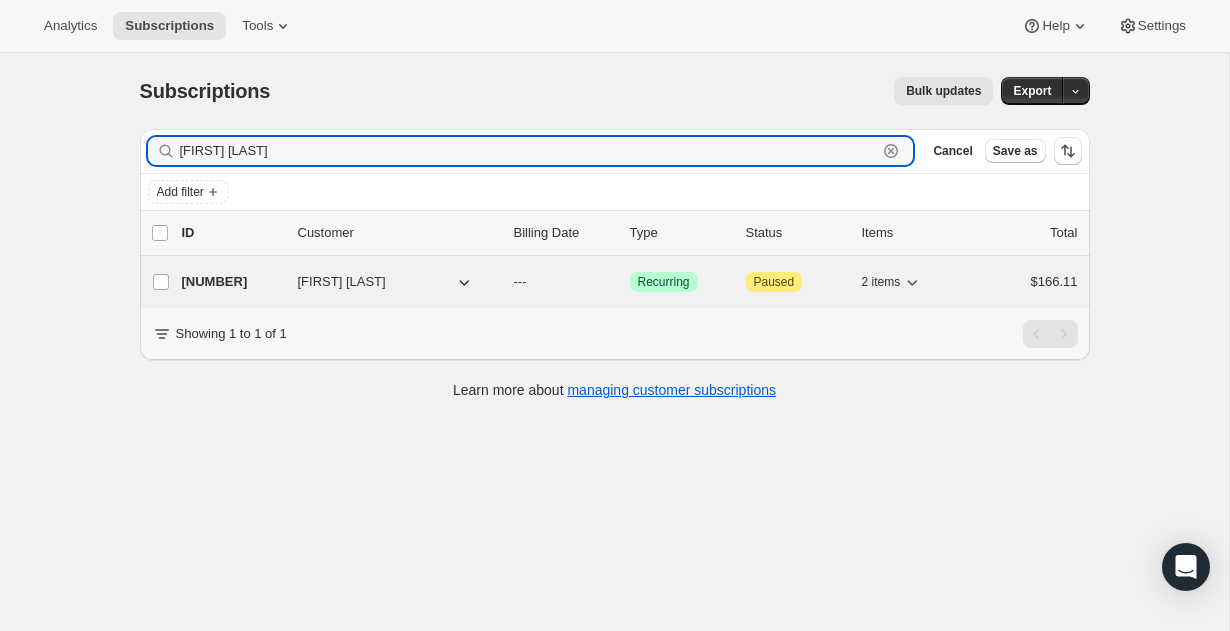 type on "[FIRST] [LAST]" 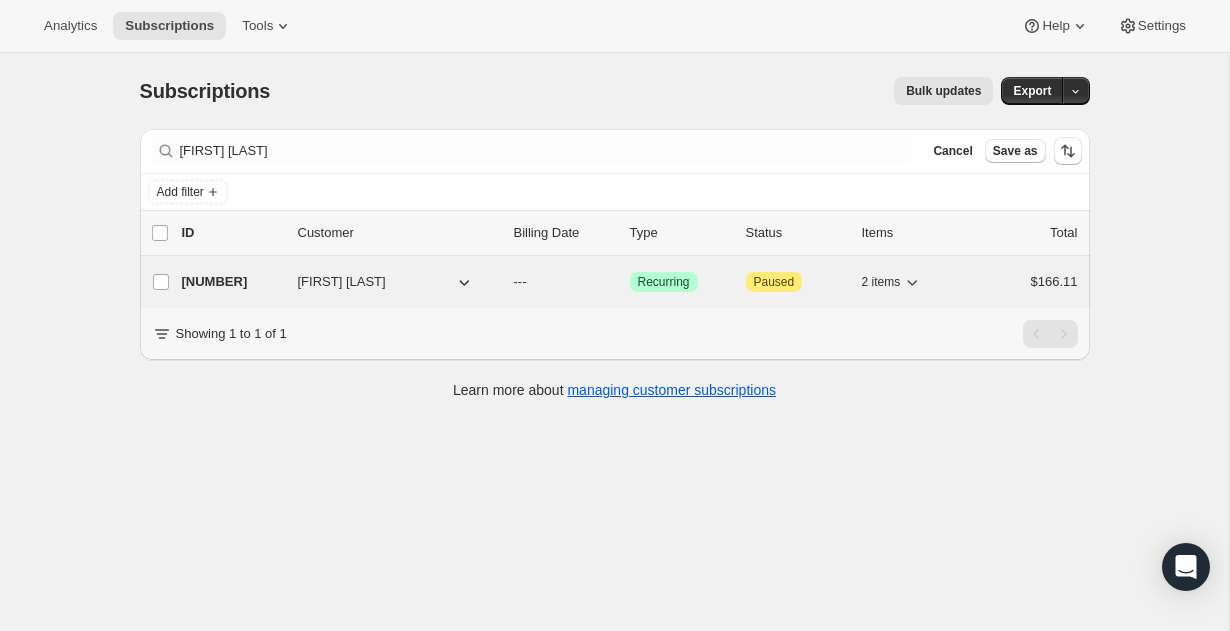 click on "[NUMBER]" at bounding box center (232, 282) 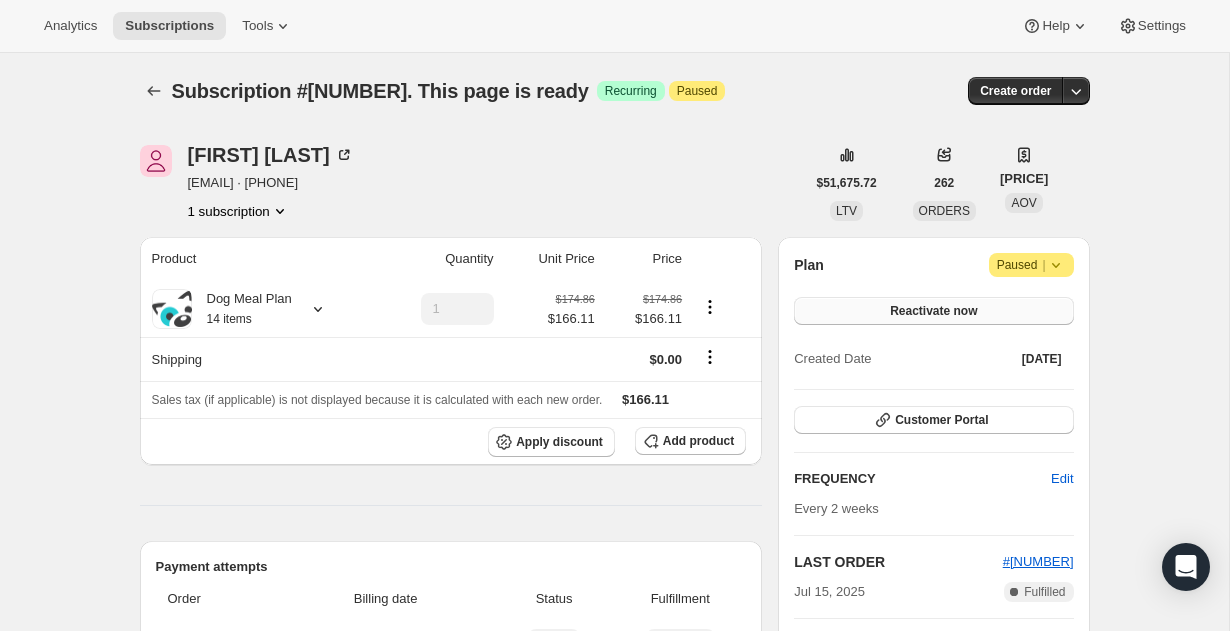click on "Reactivate now" at bounding box center [933, 311] 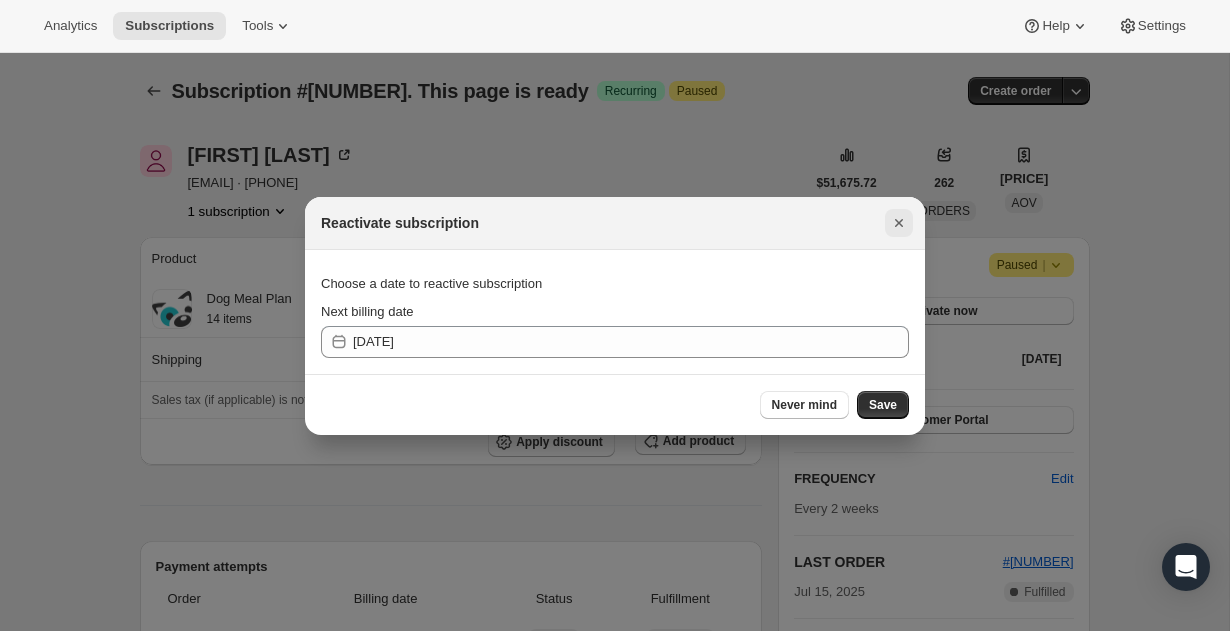 click 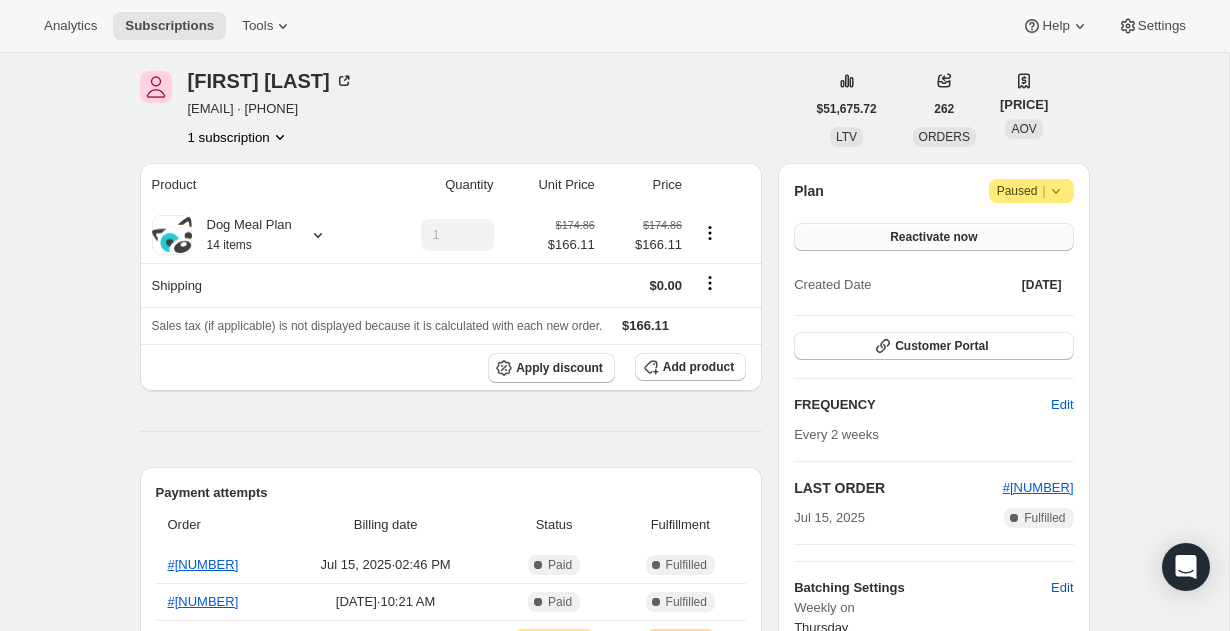 scroll, scrollTop: 72, scrollLeft: 0, axis: vertical 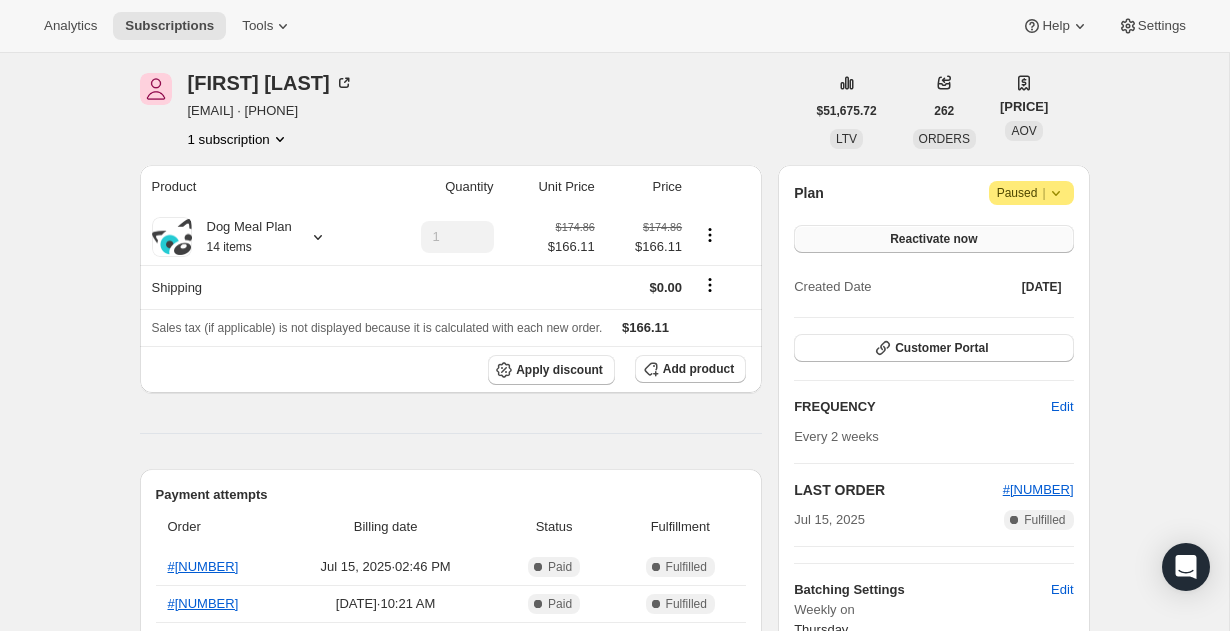 click on "Reactivate now" at bounding box center (933, 239) 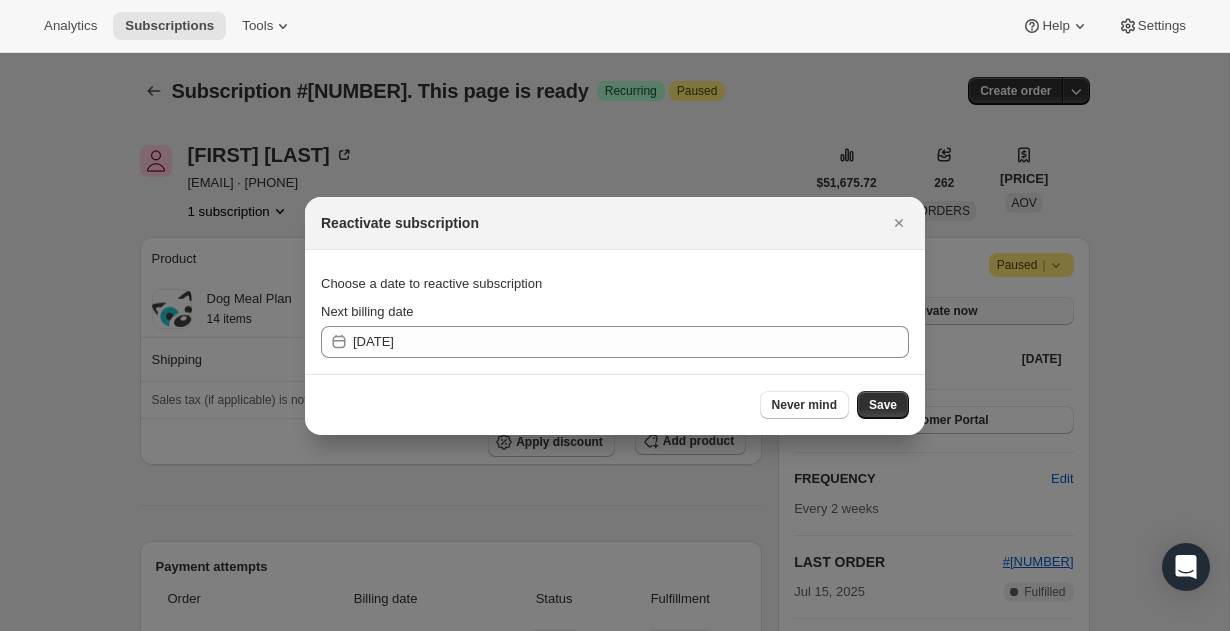 scroll, scrollTop: 0, scrollLeft: 0, axis: both 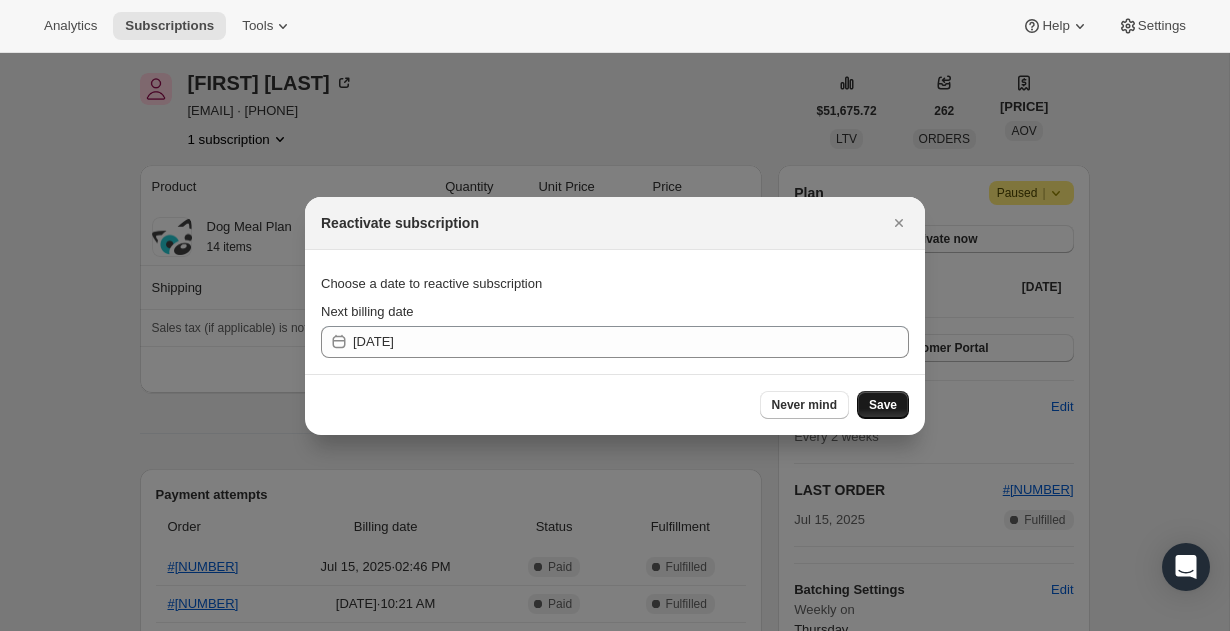 click on "Save" at bounding box center (883, 405) 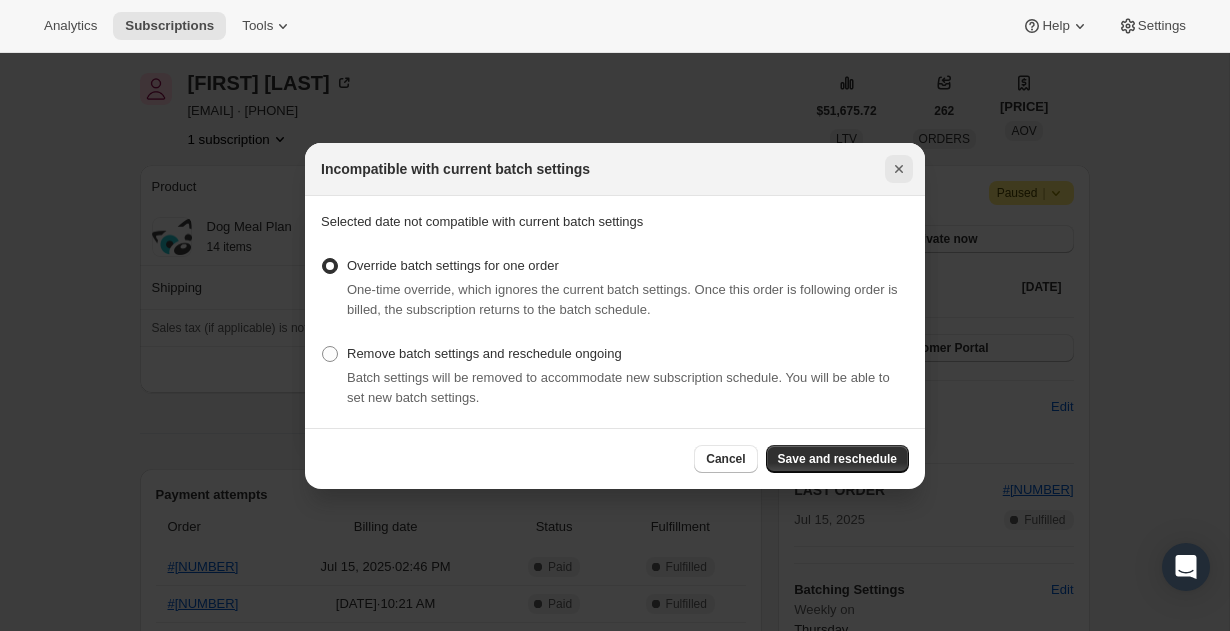 click 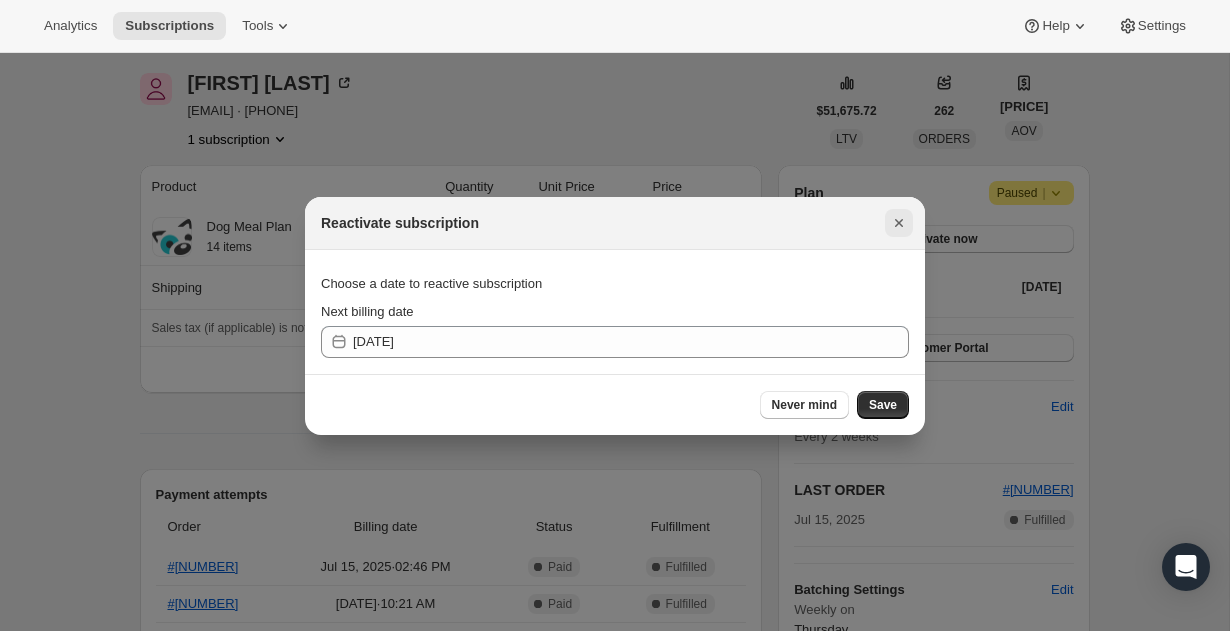 click 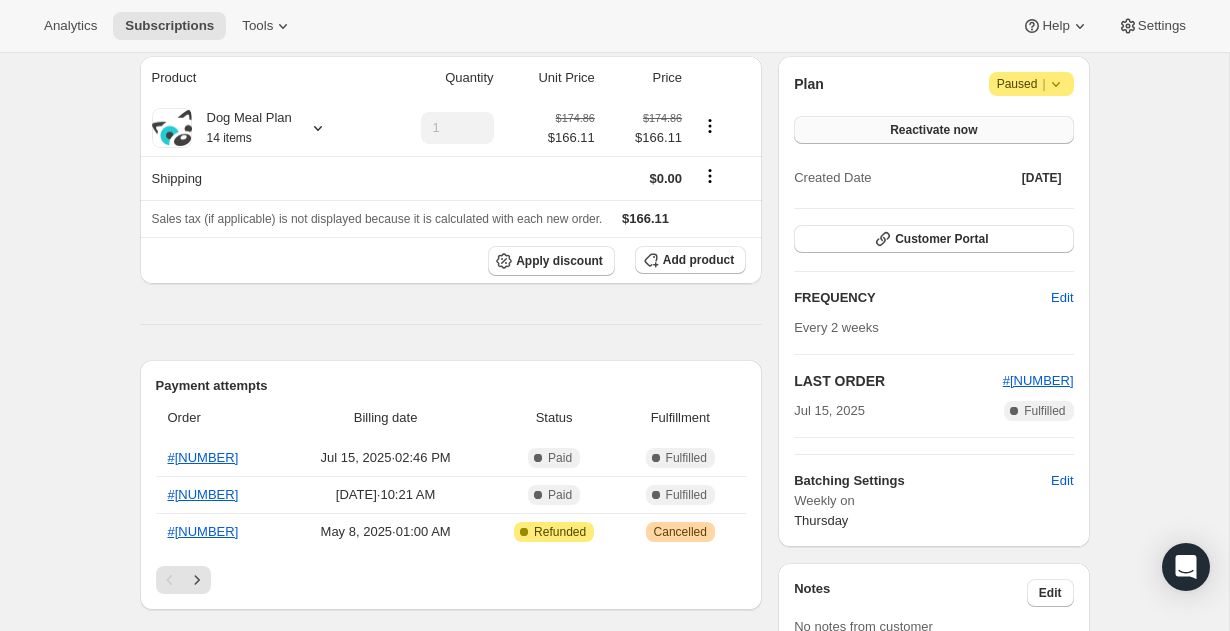 scroll, scrollTop: 175, scrollLeft: 0, axis: vertical 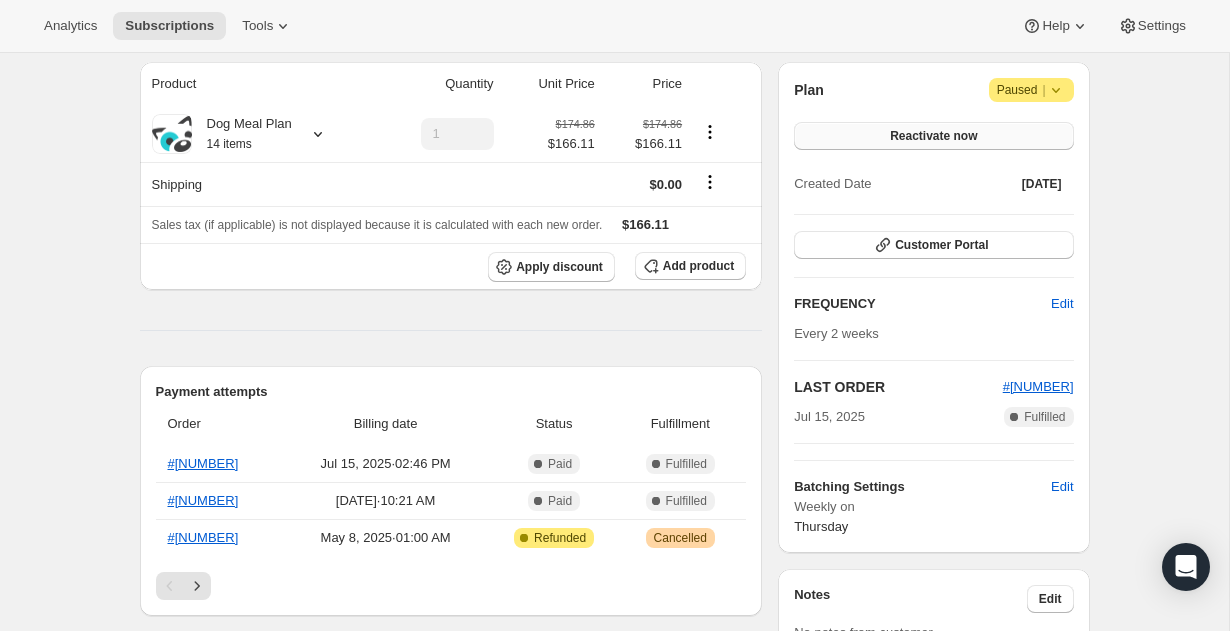 click on "Reactivate now" at bounding box center [933, 136] 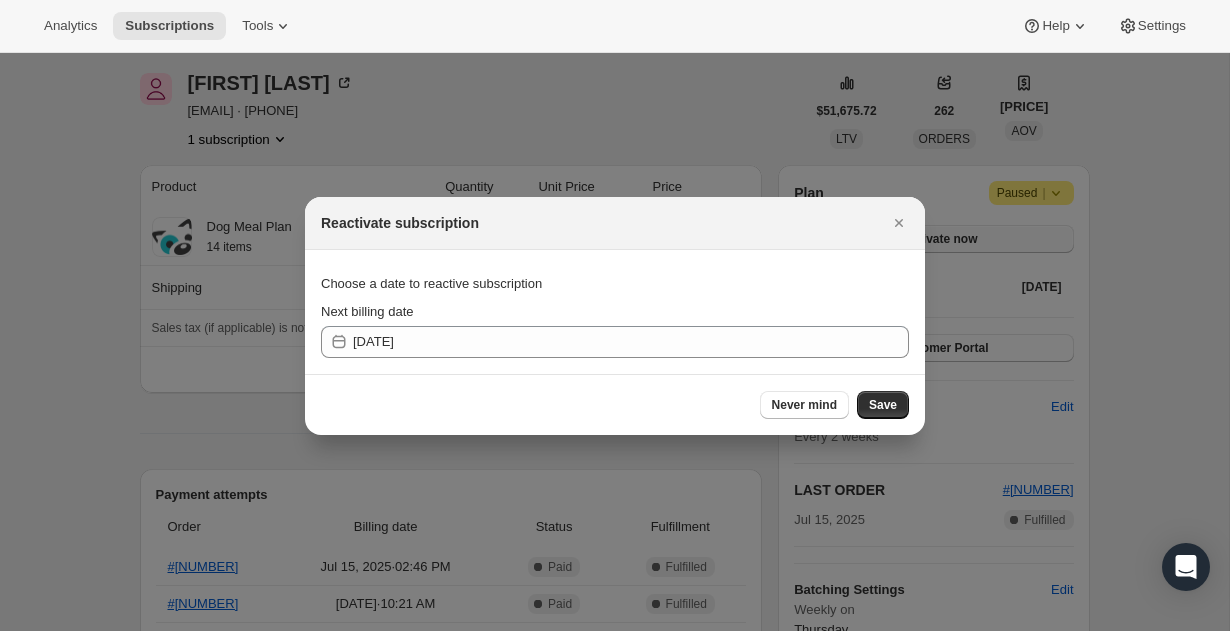 scroll, scrollTop: 0, scrollLeft: 0, axis: both 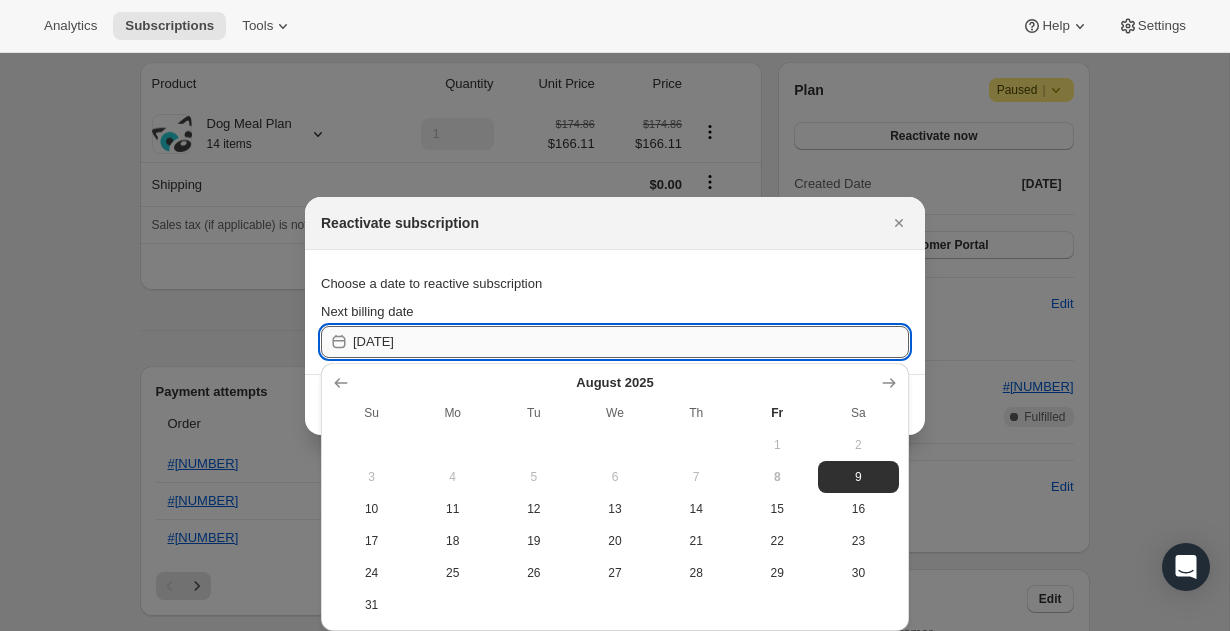 click on "[DATE]" at bounding box center [631, 342] 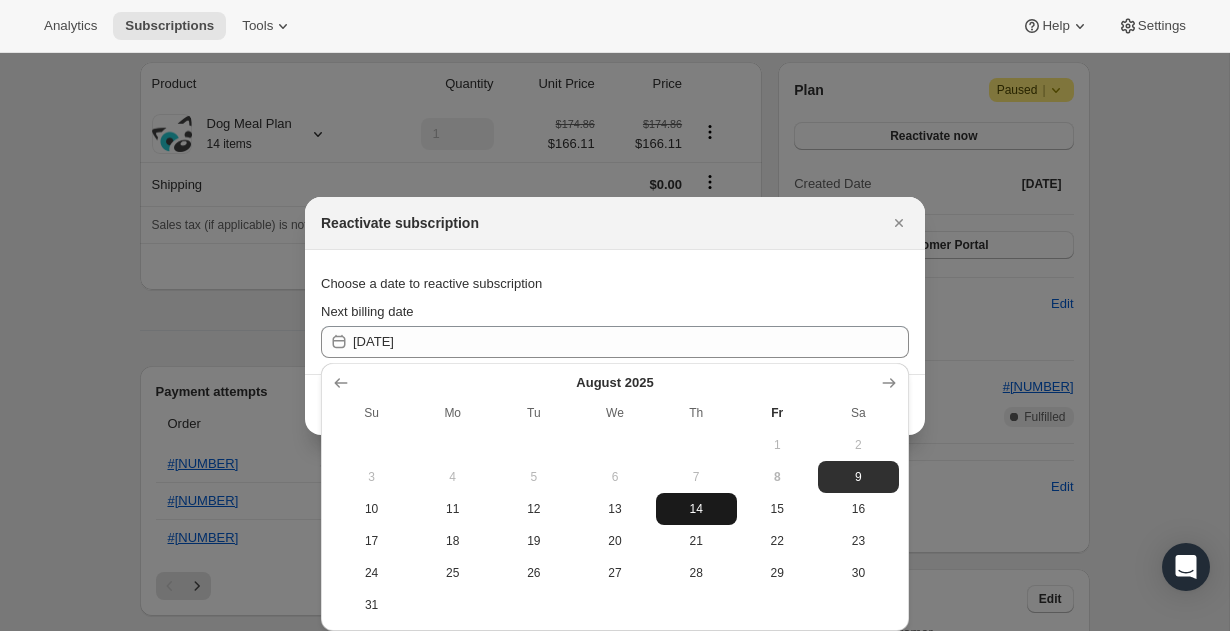 click on "14" at bounding box center [696, 509] 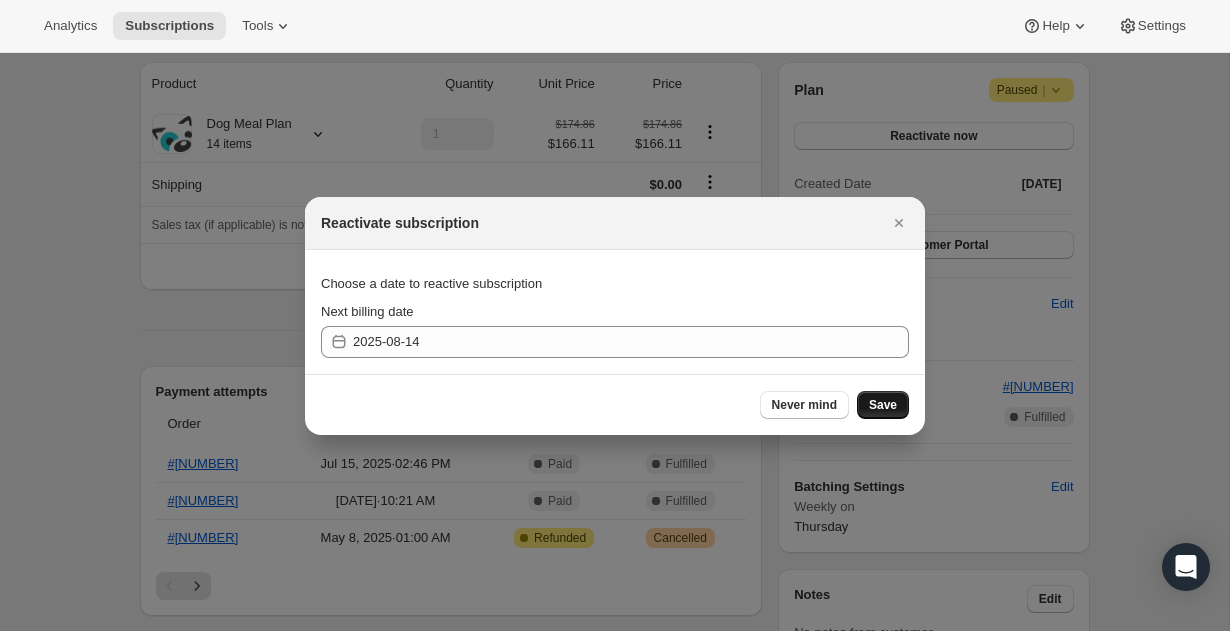click on "Save" at bounding box center [883, 405] 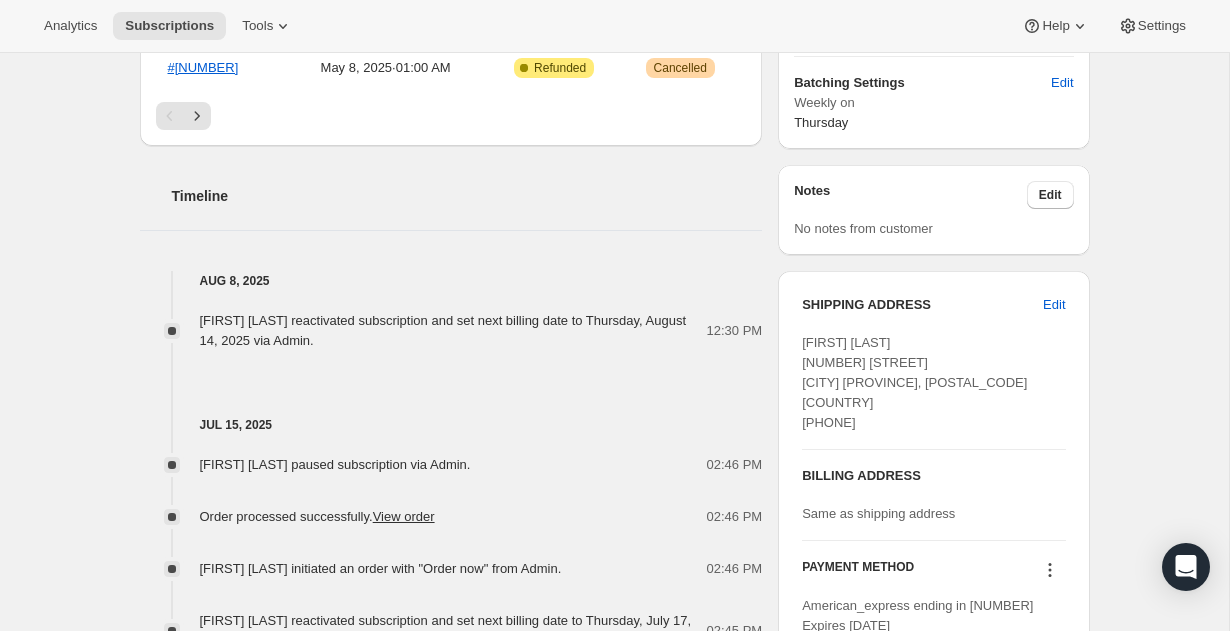 scroll, scrollTop: 767, scrollLeft: 0, axis: vertical 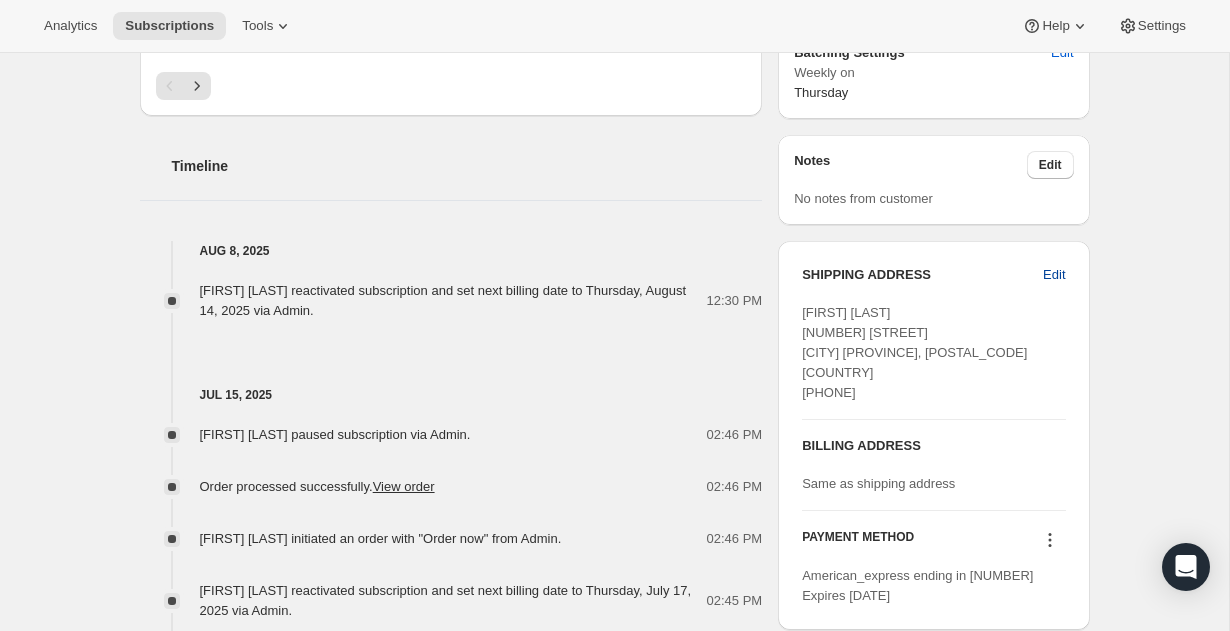 click on "Edit" at bounding box center (1054, 275) 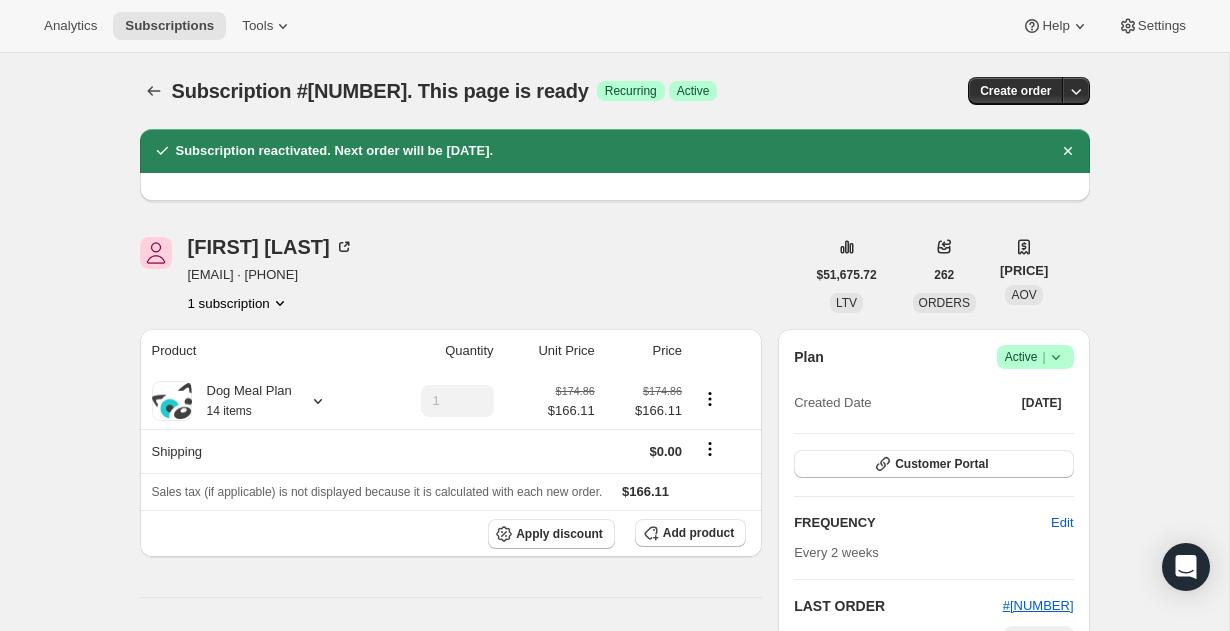 scroll, scrollTop: 767, scrollLeft: 0, axis: vertical 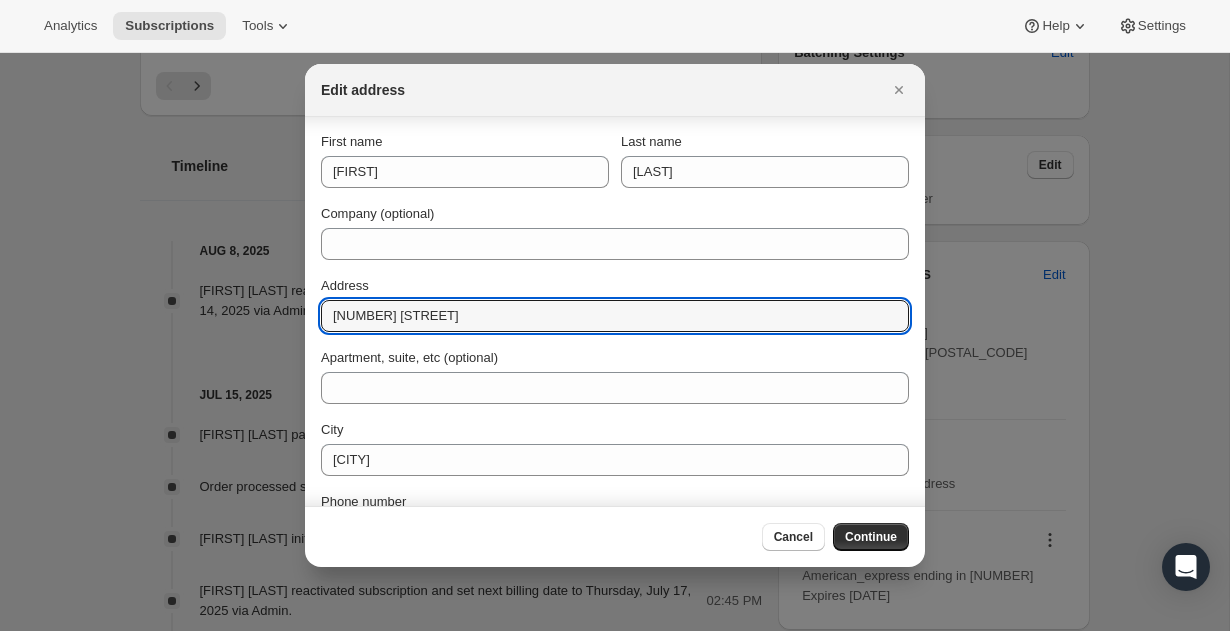 click at bounding box center (615, 315) 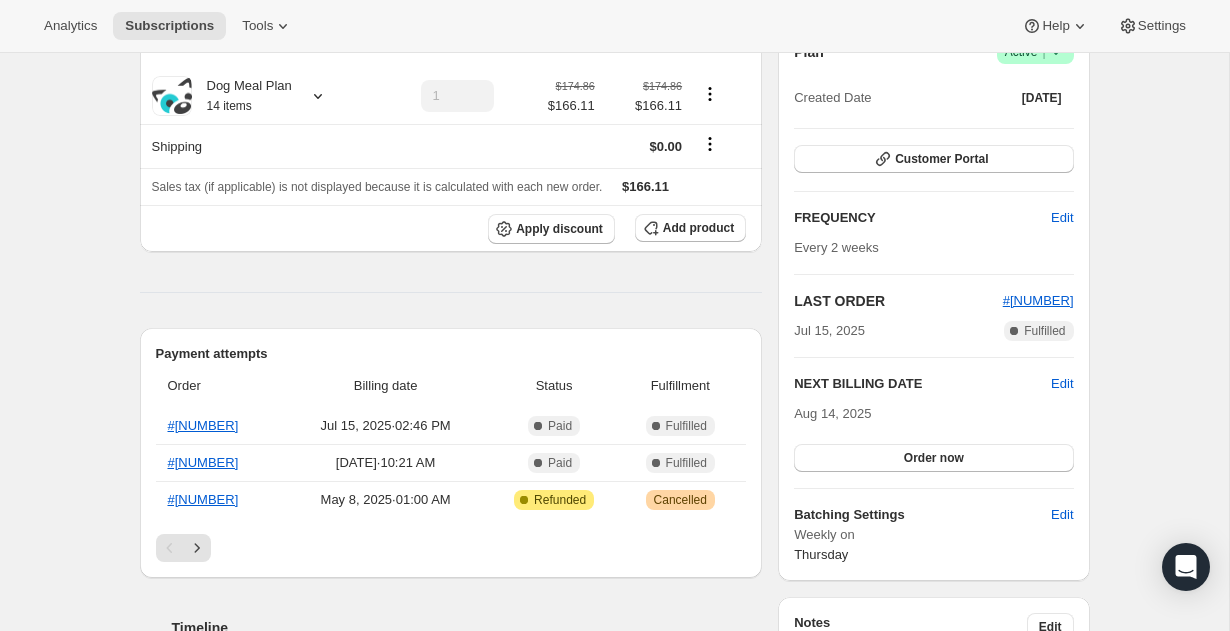 scroll, scrollTop: 328, scrollLeft: 0, axis: vertical 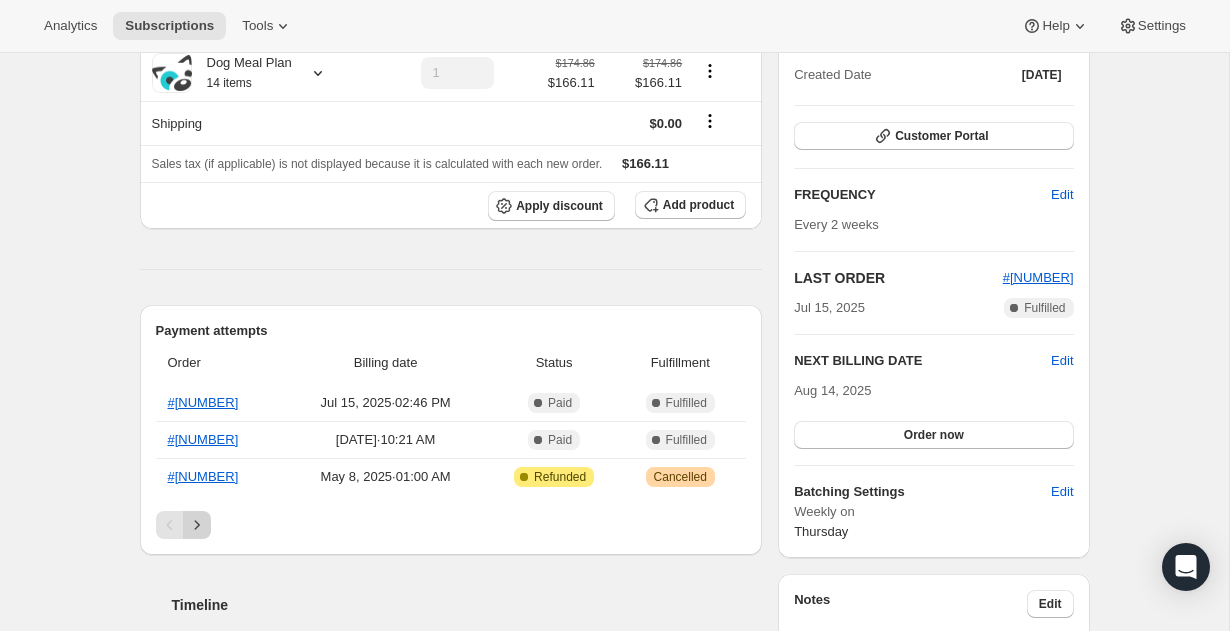 click 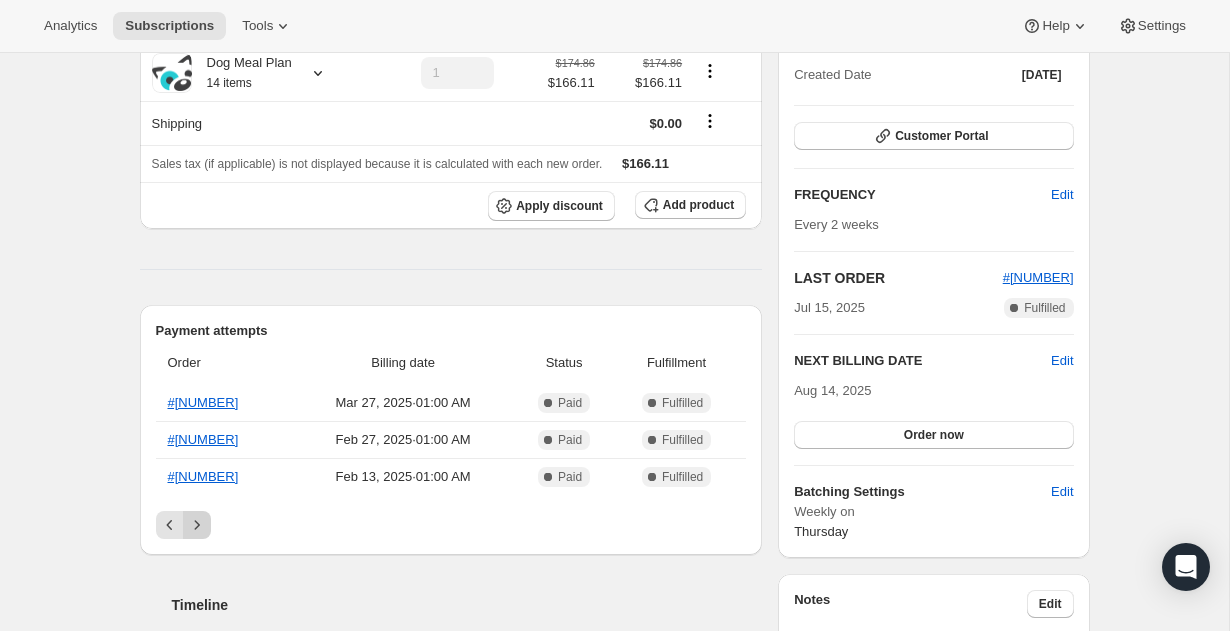 click 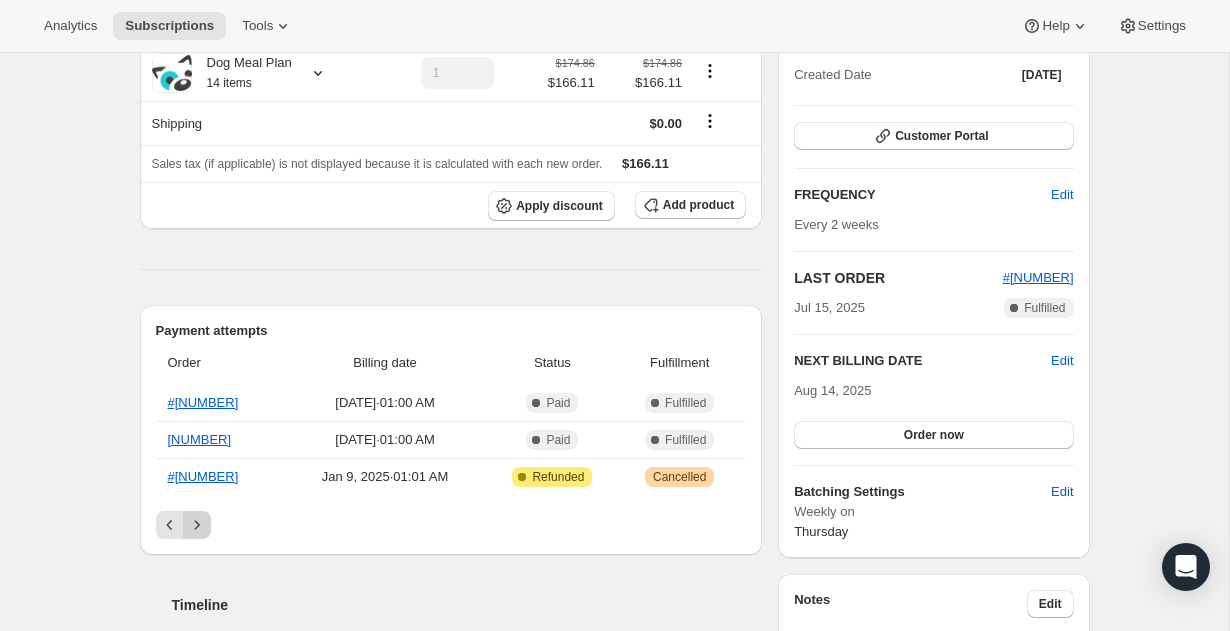 click 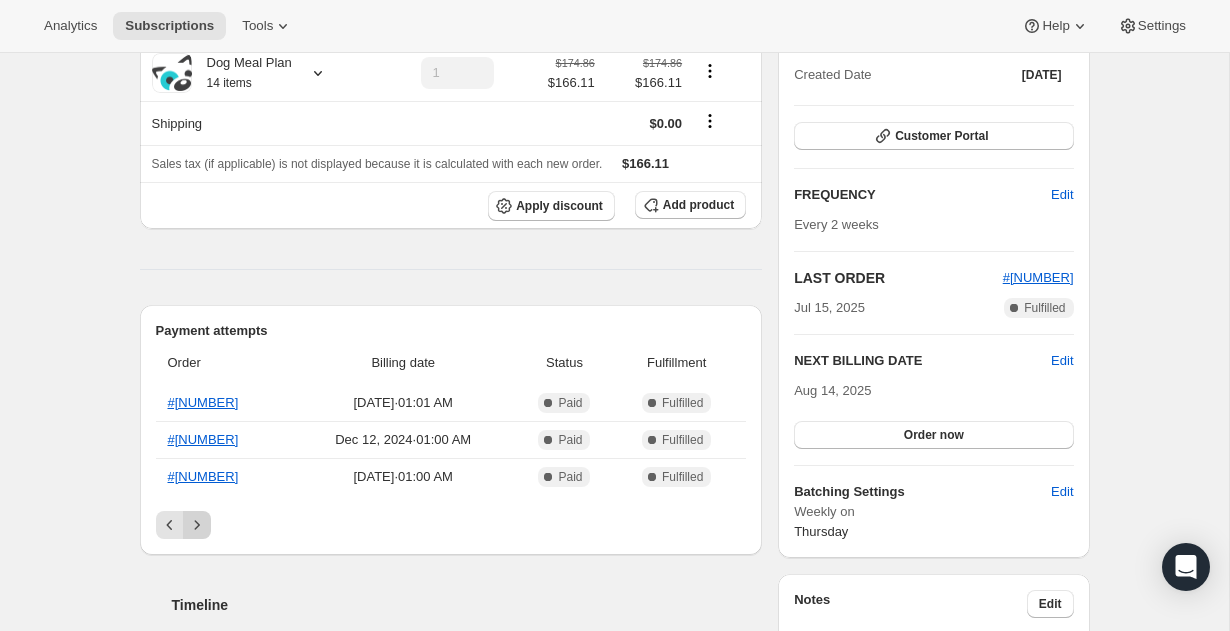 click 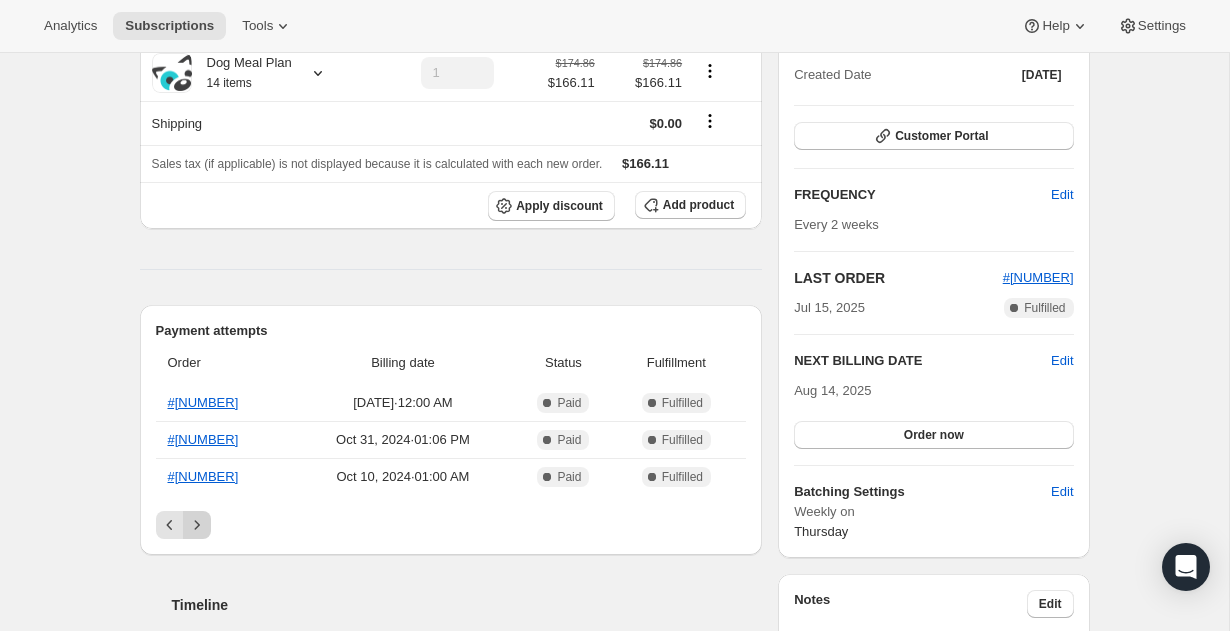 click 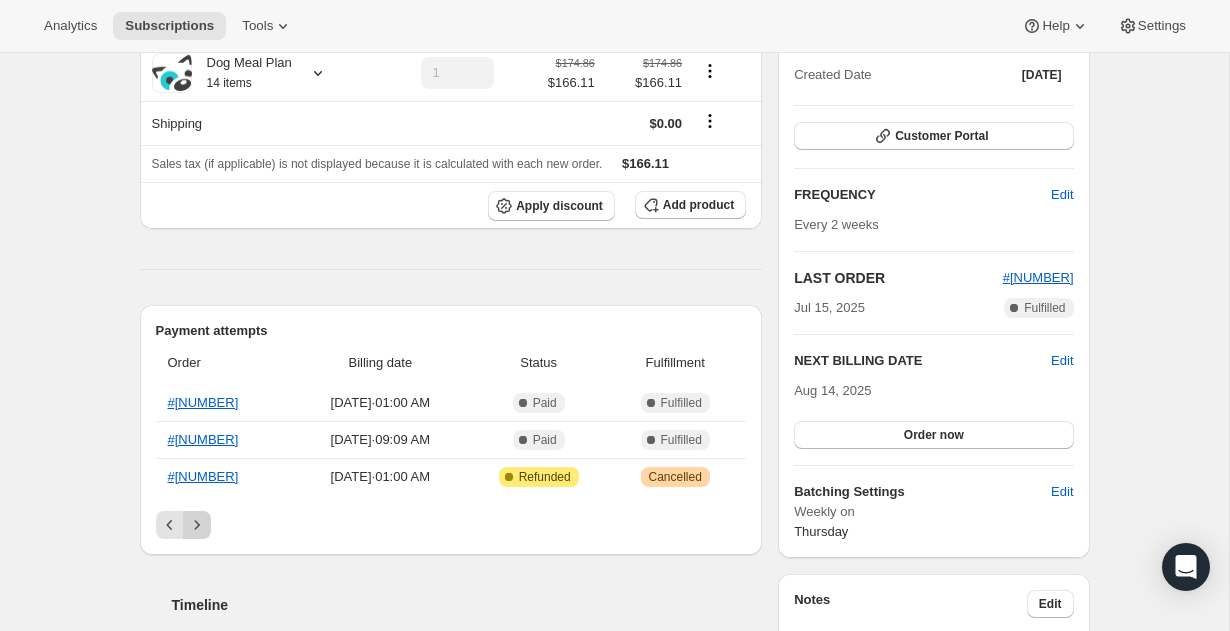 click 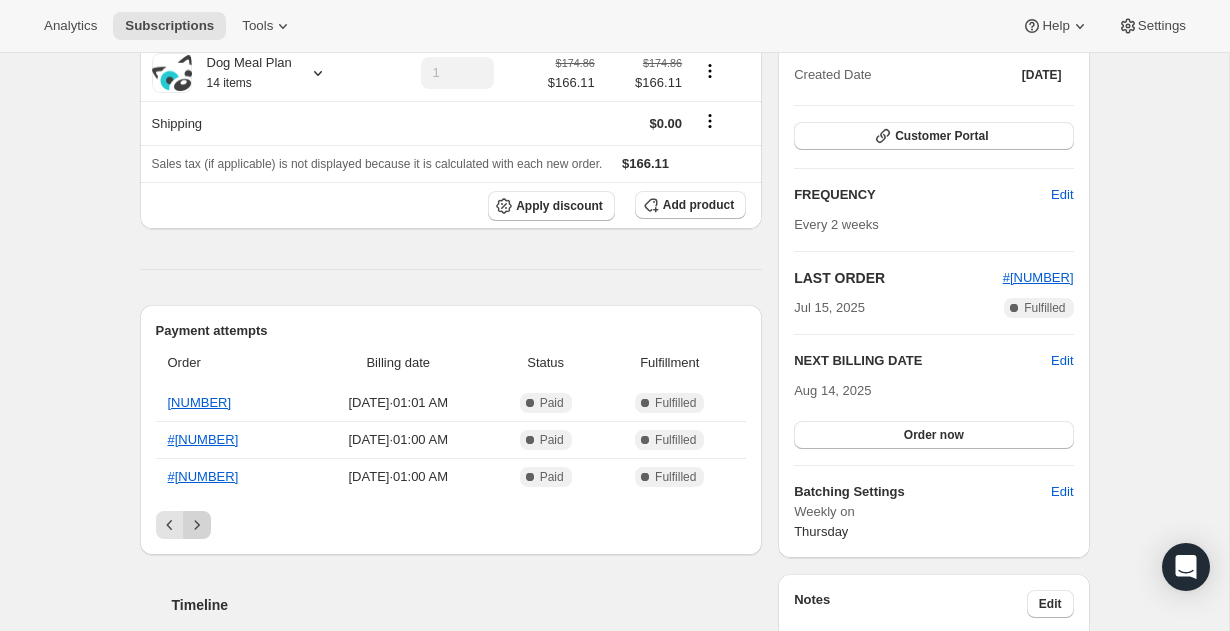 click 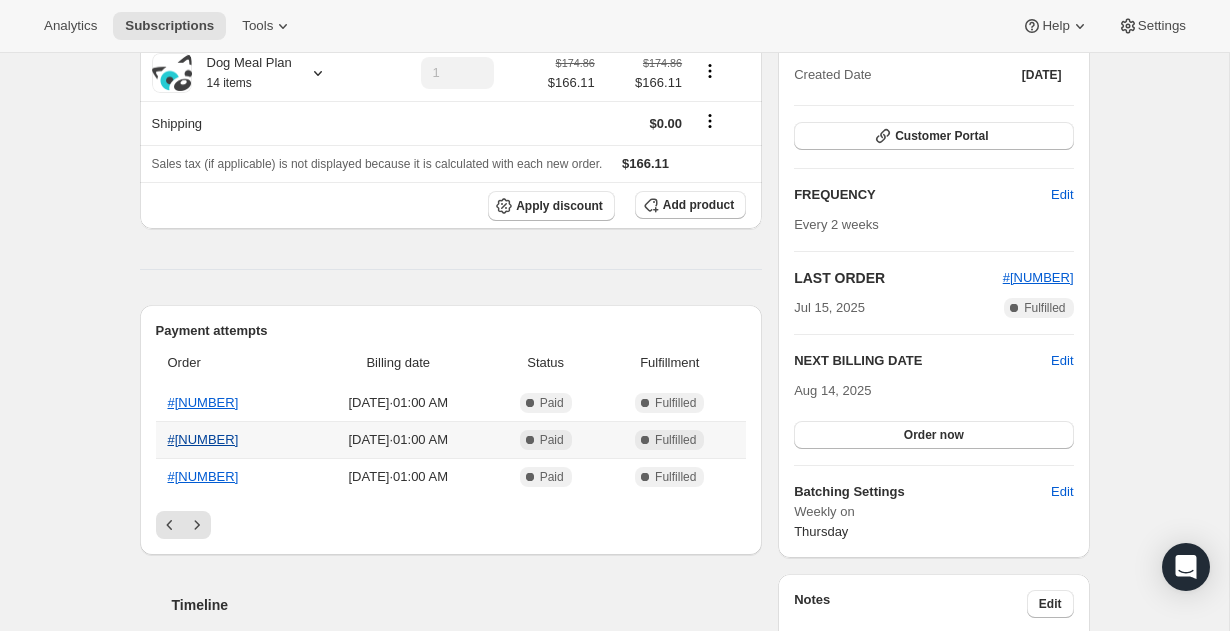 click on "#[NUMBER]" at bounding box center [203, 439] 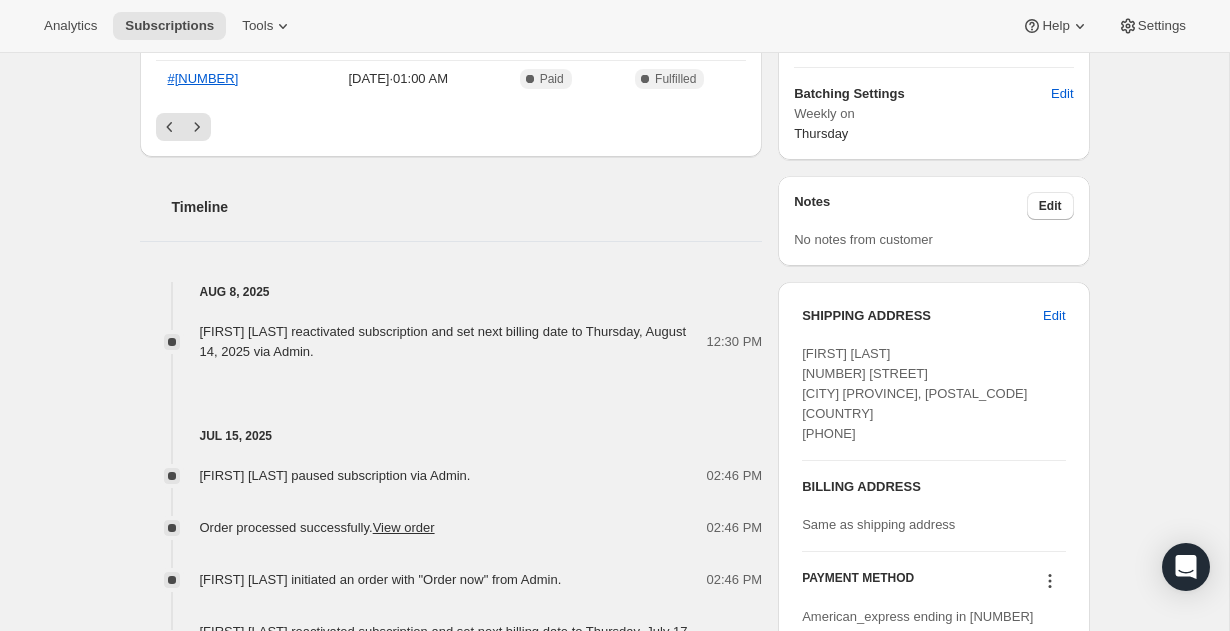 scroll, scrollTop: 738, scrollLeft: 0, axis: vertical 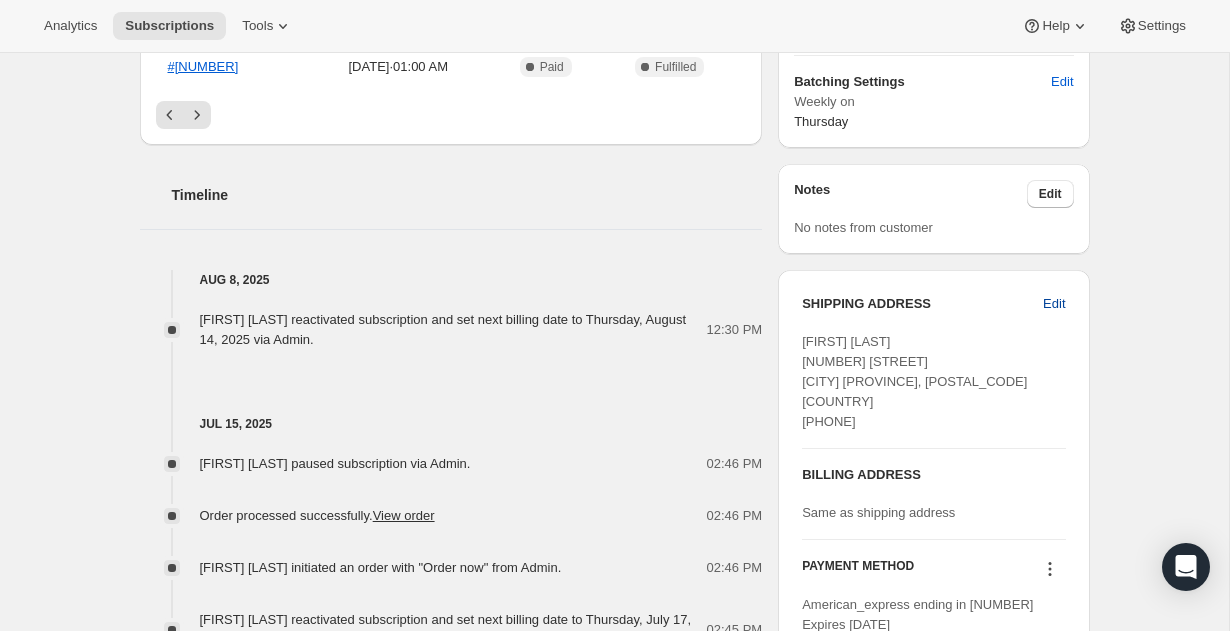 click on "Edit" at bounding box center [1054, 304] 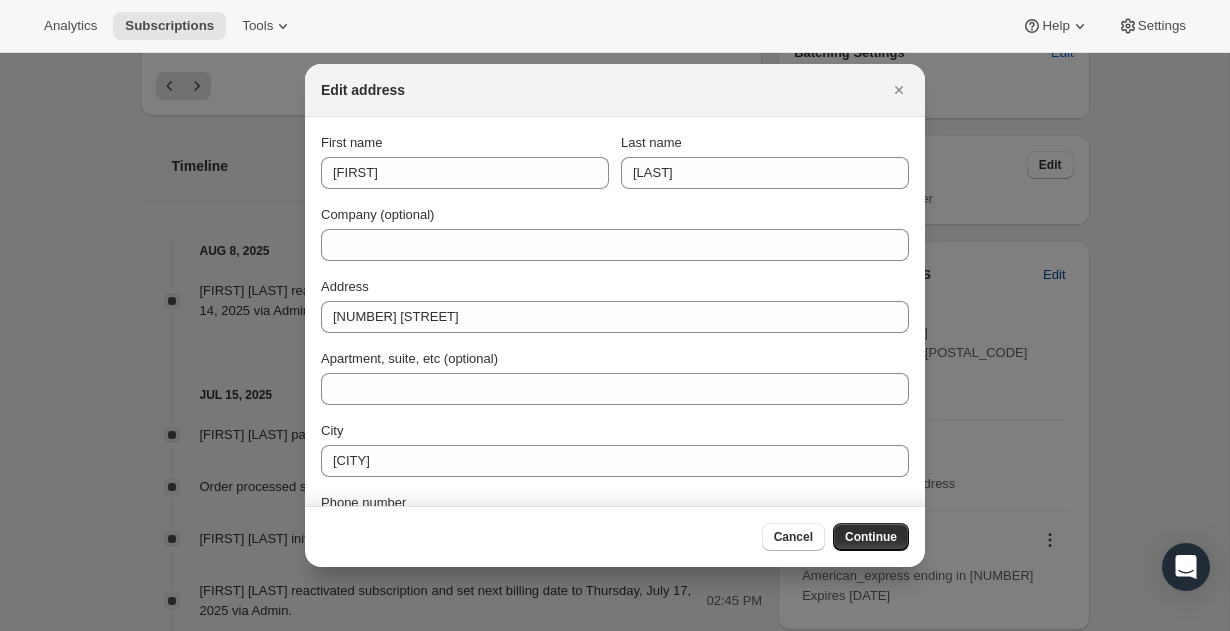 scroll, scrollTop: 0, scrollLeft: 0, axis: both 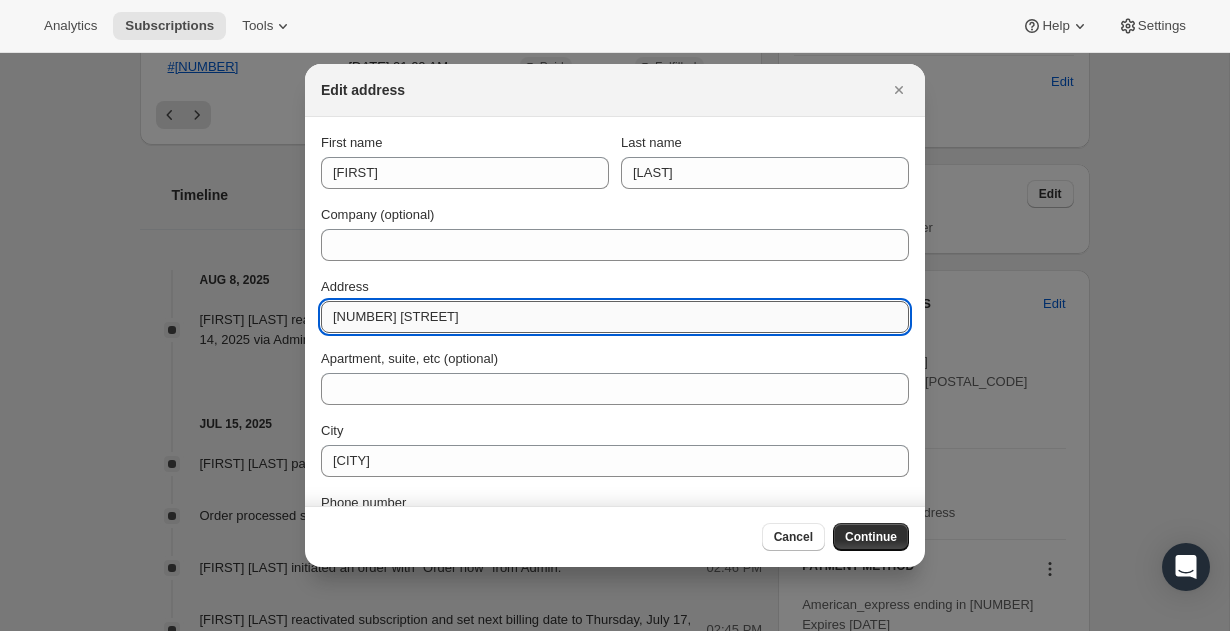 type on "[NUMBER] [STREET]" 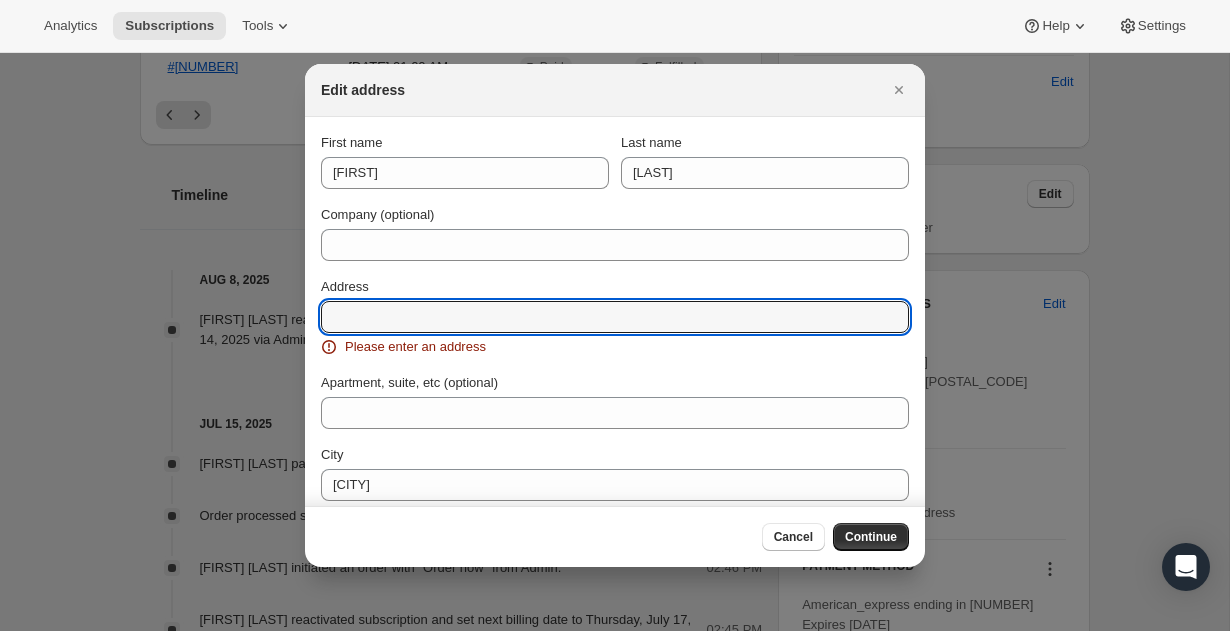 paste on "[FIRST] [LAST], [NUMBER] [STREET], [CITY] [PROVINCE] [POSTAL_CODE], [COUNTRY], [PHONE]" 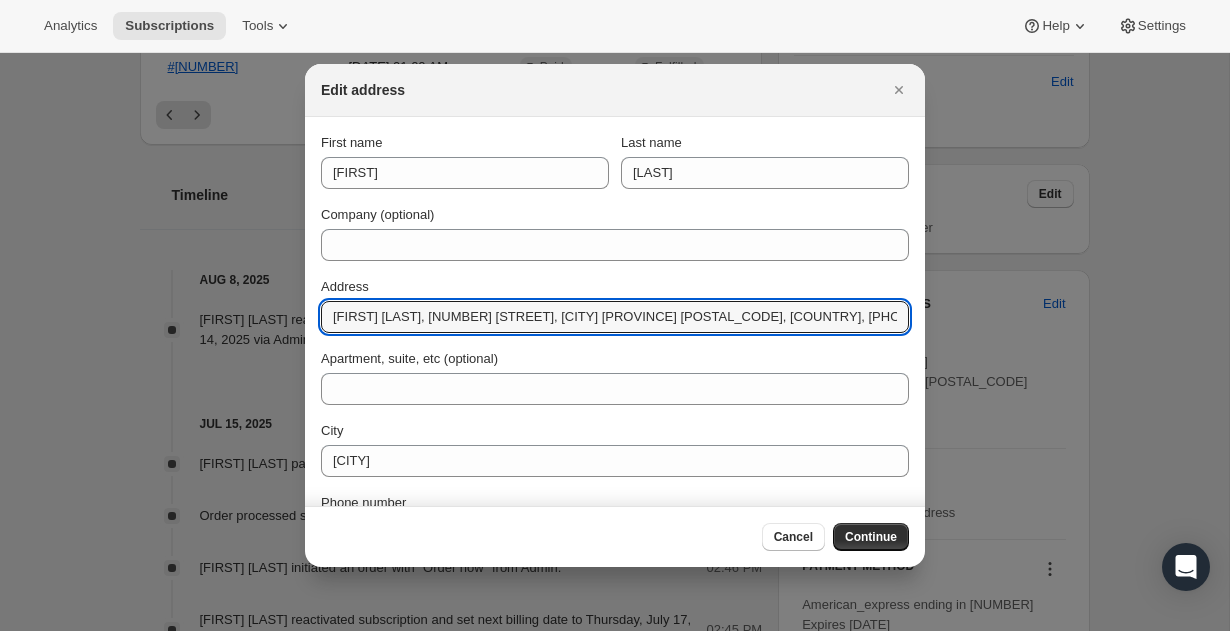 drag, startPoint x: 396, startPoint y: 316, endPoint x: 274, endPoint y: 314, distance: 122.016396 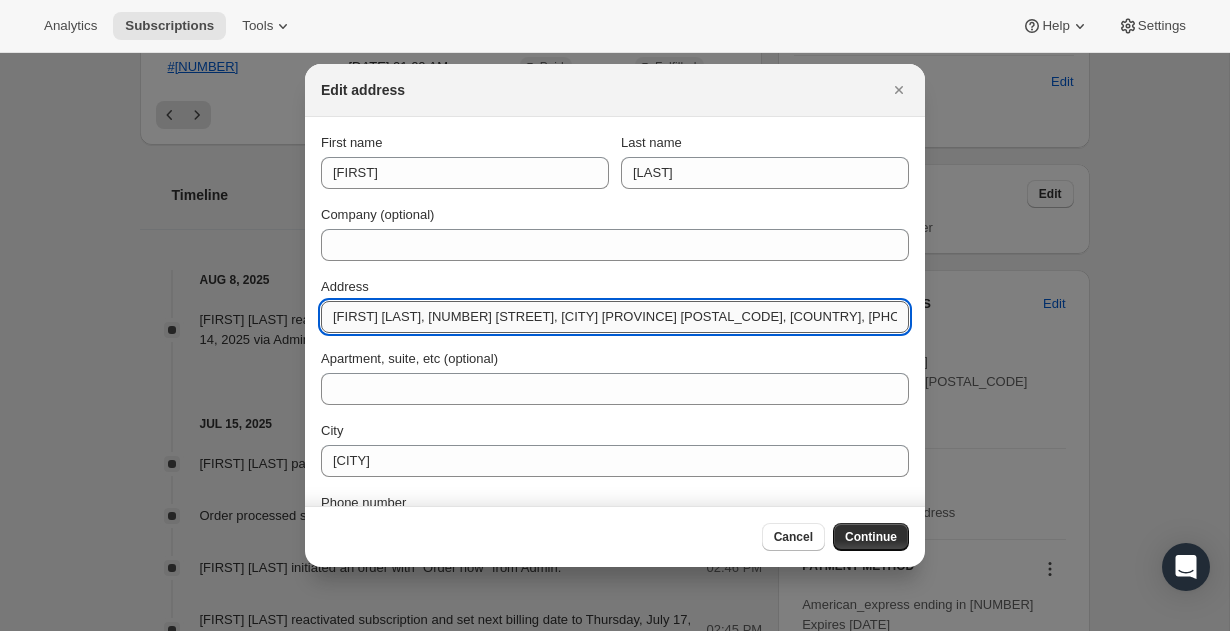 drag, startPoint x: 812, startPoint y: 320, endPoint x: 470, endPoint y: 318, distance: 342.00586 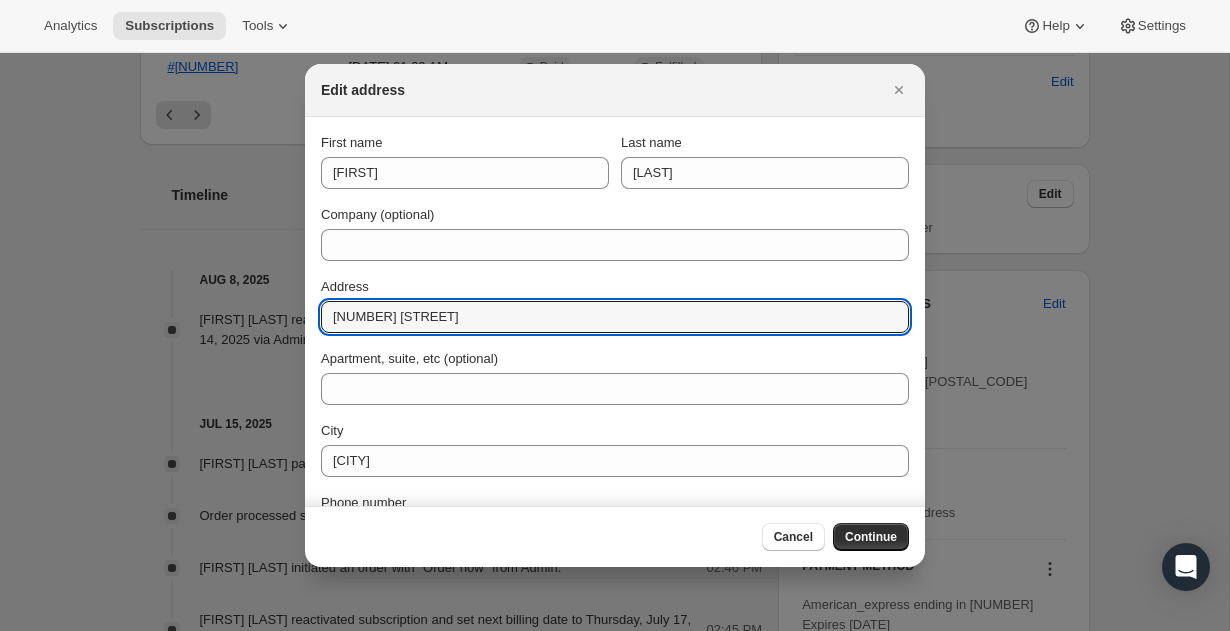 type on "[NUMBER] [STREET]" 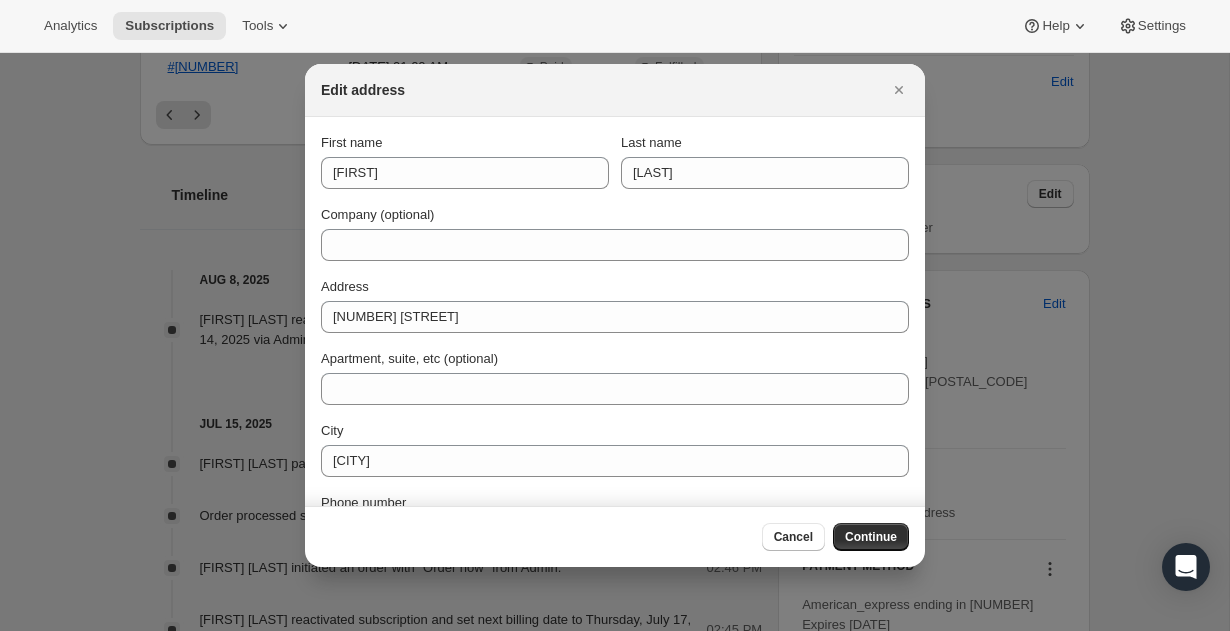 click on "Address" at bounding box center [615, 287] 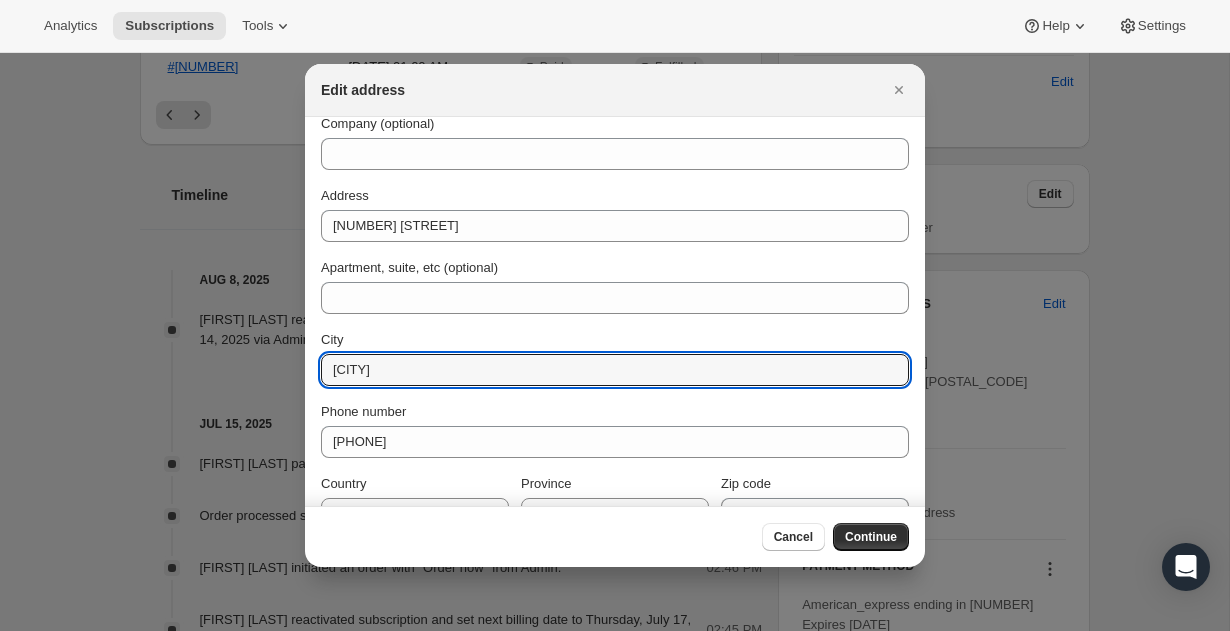 scroll, scrollTop: 118, scrollLeft: 0, axis: vertical 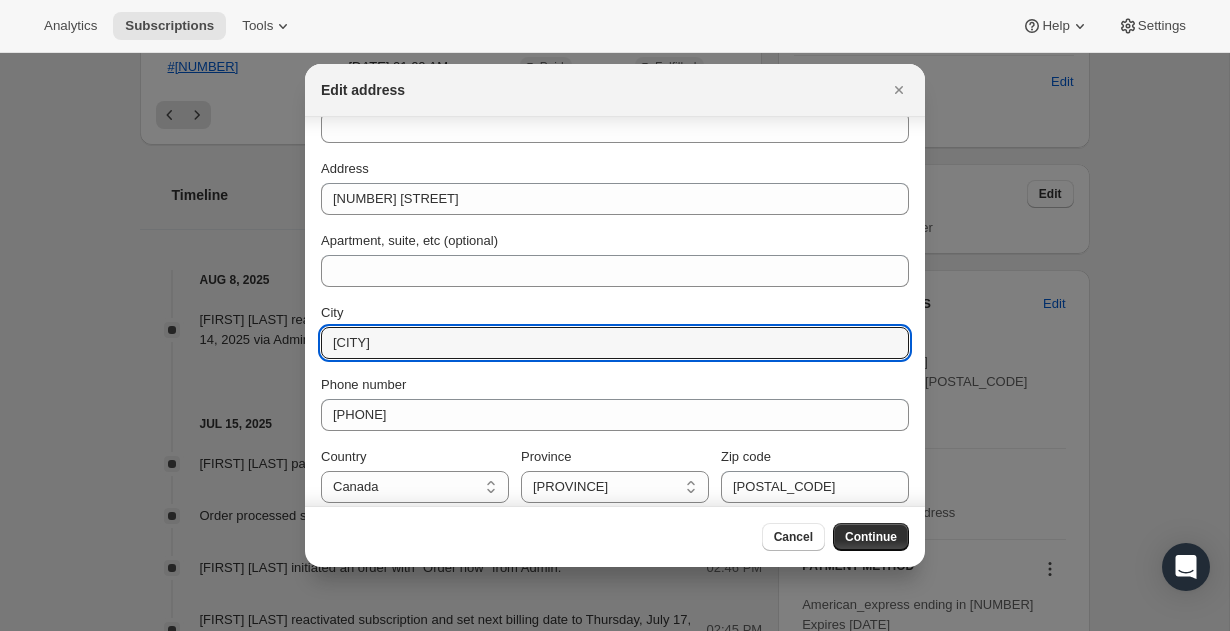 paste on "[FIRST] [LAST], [NUMBER] [STREET], [CITY] [PROVINCE] [POSTAL_CODE], [COUNTRY], [PHONE]" 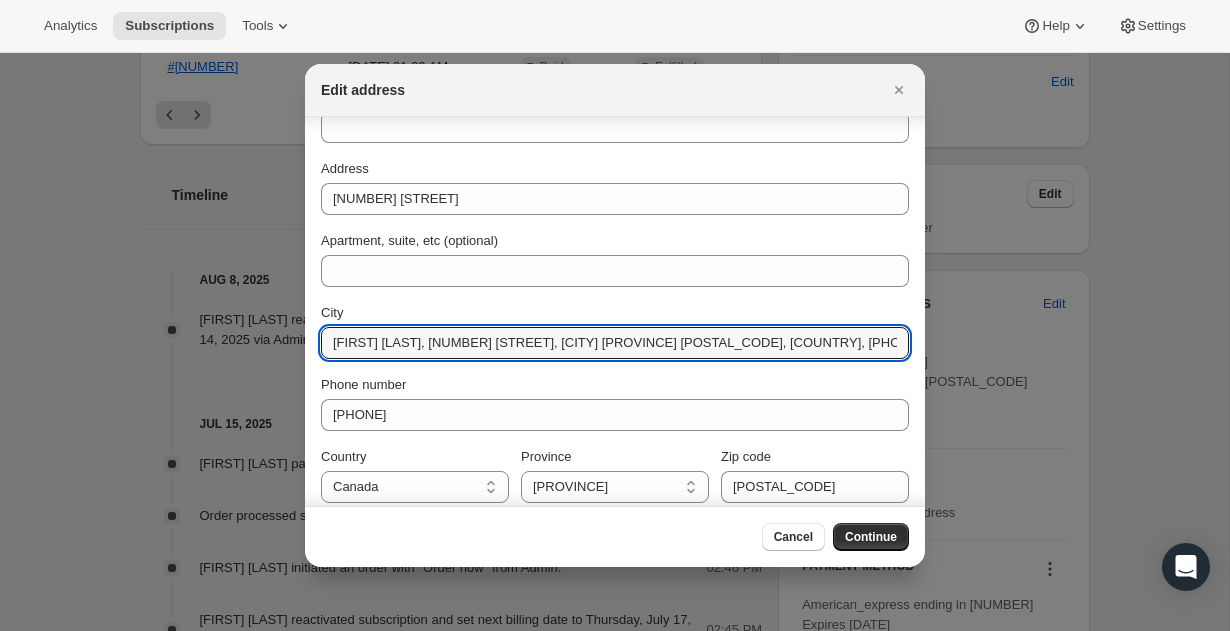 drag, startPoint x: 539, startPoint y: 343, endPoint x: 296, endPoint y: 347, distance: 243.03291 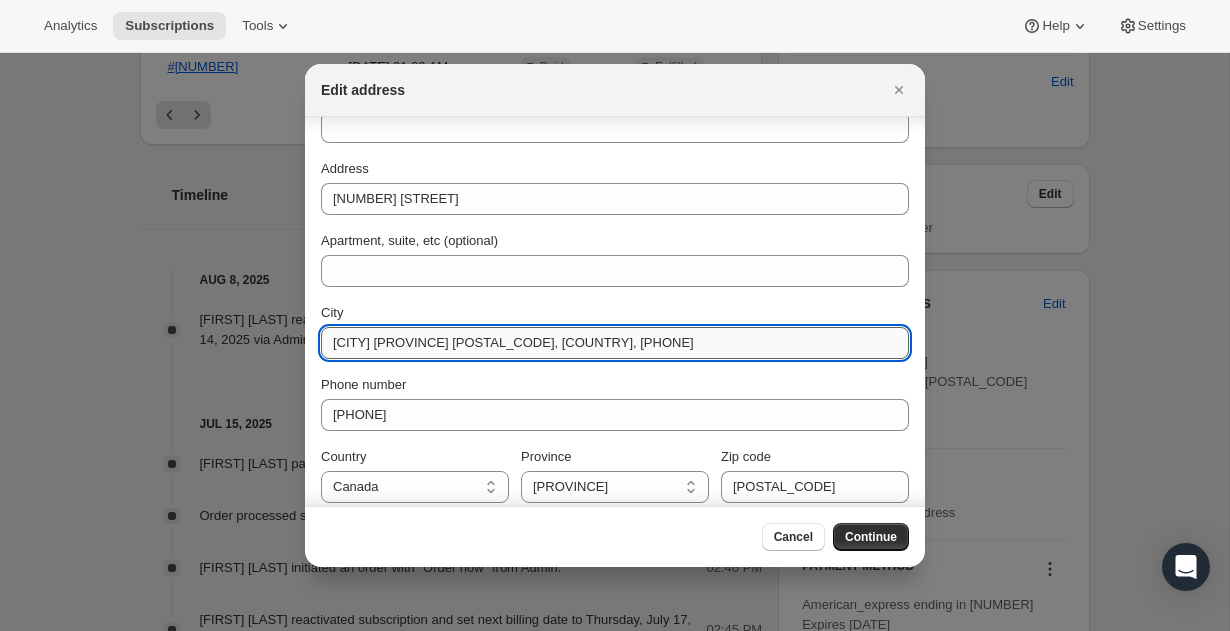 drag, startPoint x: 678, startPoint y: 341, endPoint x: 406, endPoint y: 342, distance: 272.00183 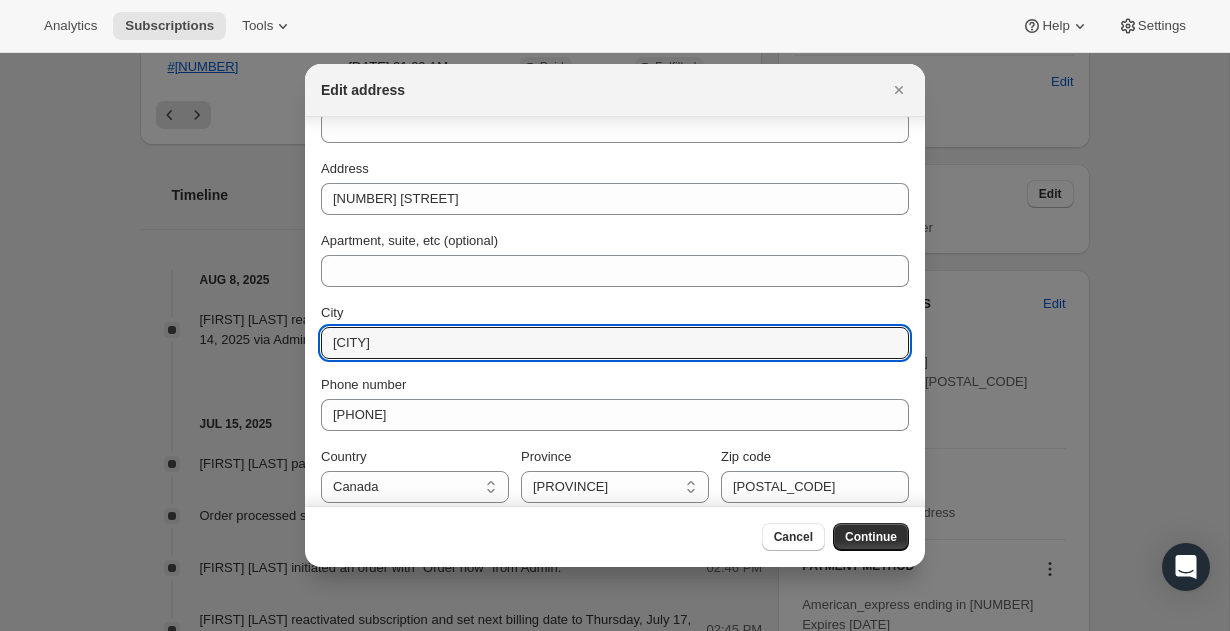 type on "[CITY]" 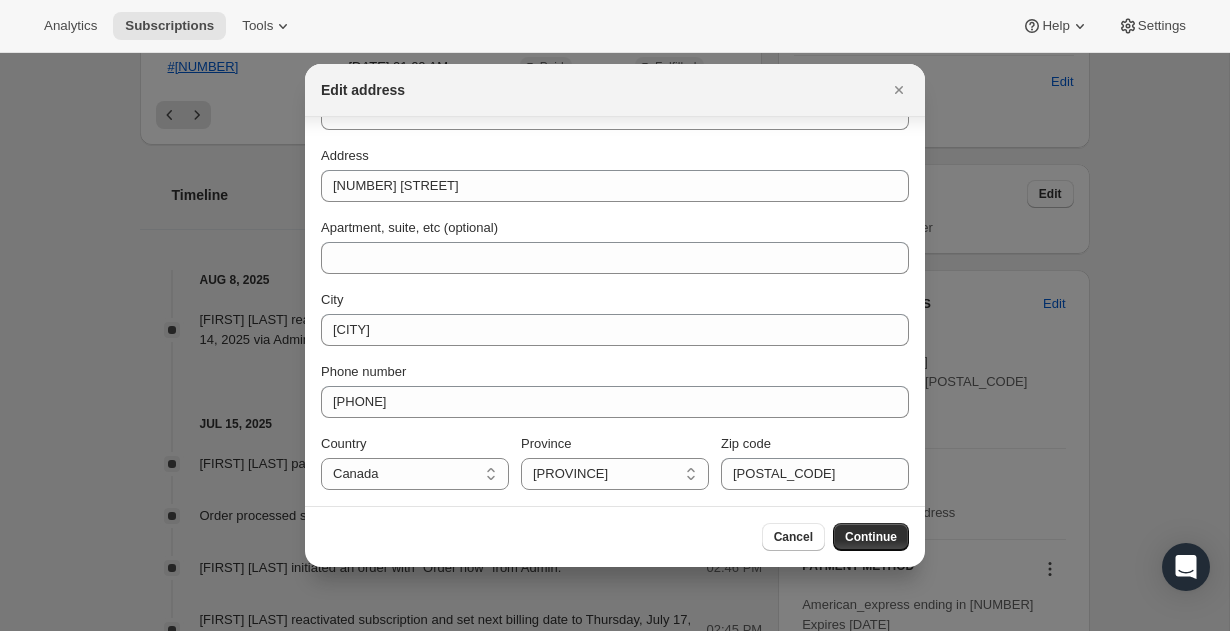 scroll, scrollTop: 131, scrollLeft: 0, axis: vertical 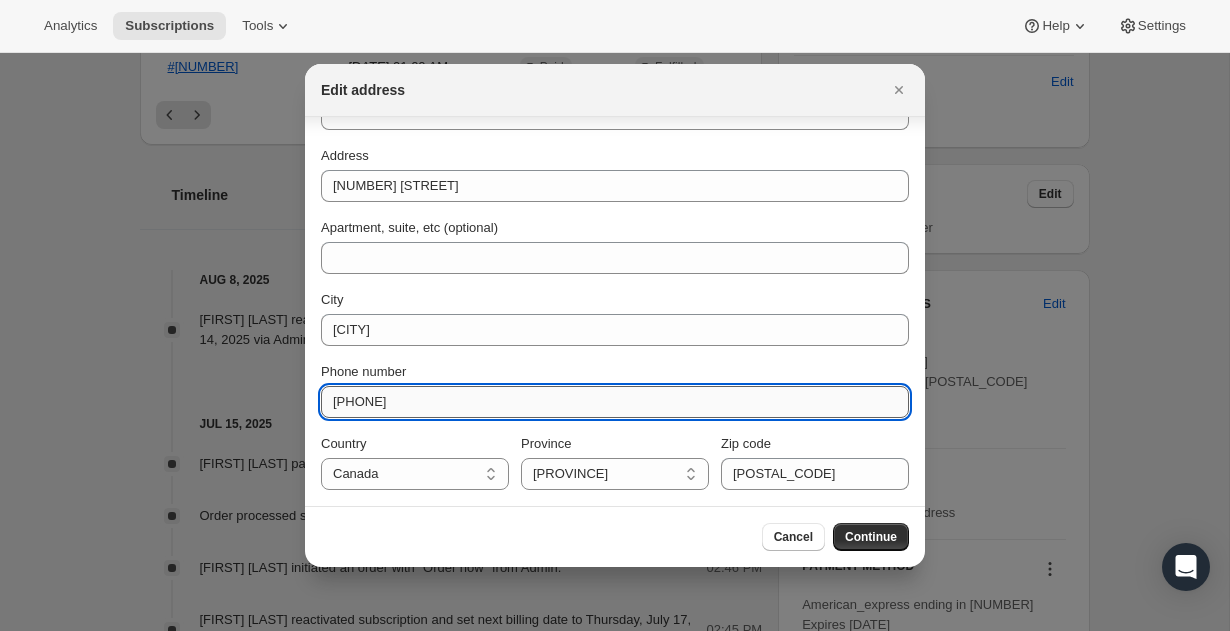 drag, startPoint x: 454, startPoint y: 402, endPoint x: 359, endPoint y: 399, distance: 95.047356 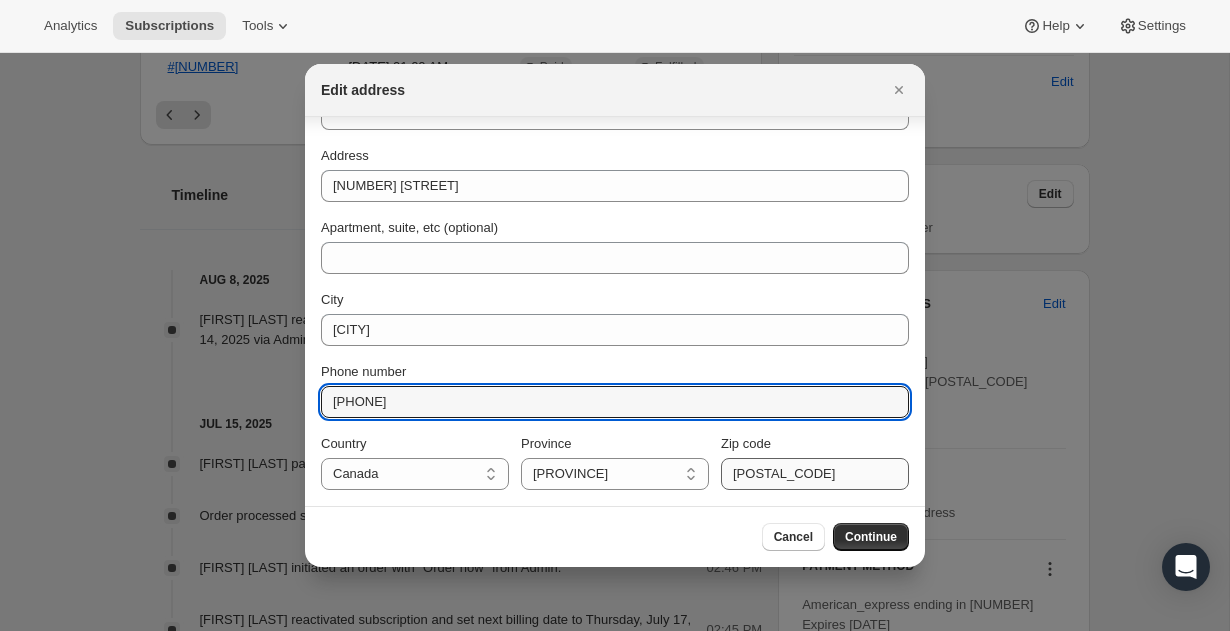 type on "[PHONE]" 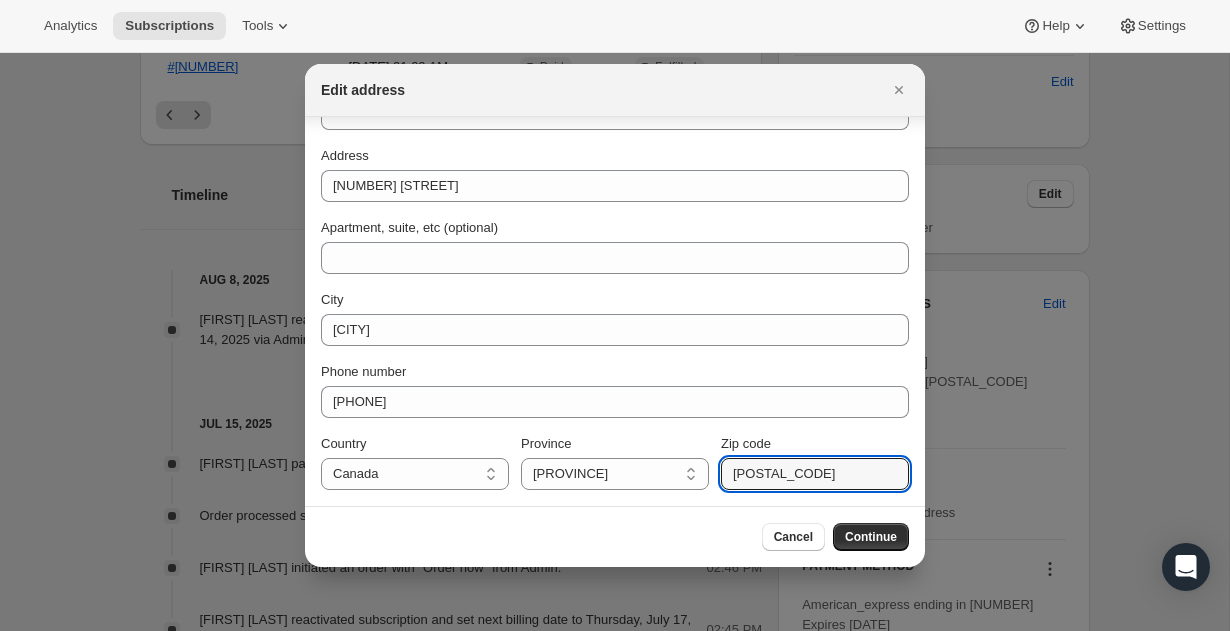 drag, startPoint x: 811, startPoint y: 476, endPoint x: 712, endPoint y: 473, distance: 99.04544 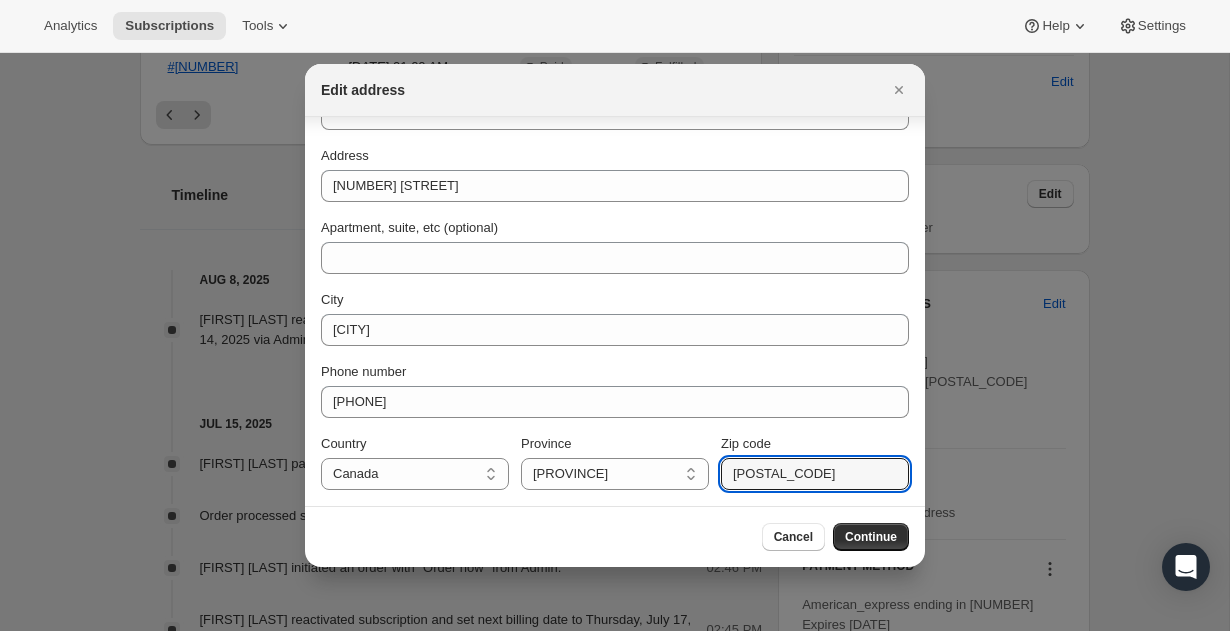 paste on "[FIRST] [LAST], [NUMBER] [STREET], [CITY] [PROVINCE] [POSTAL_CODE], [COUNTRY], [PHONE]" 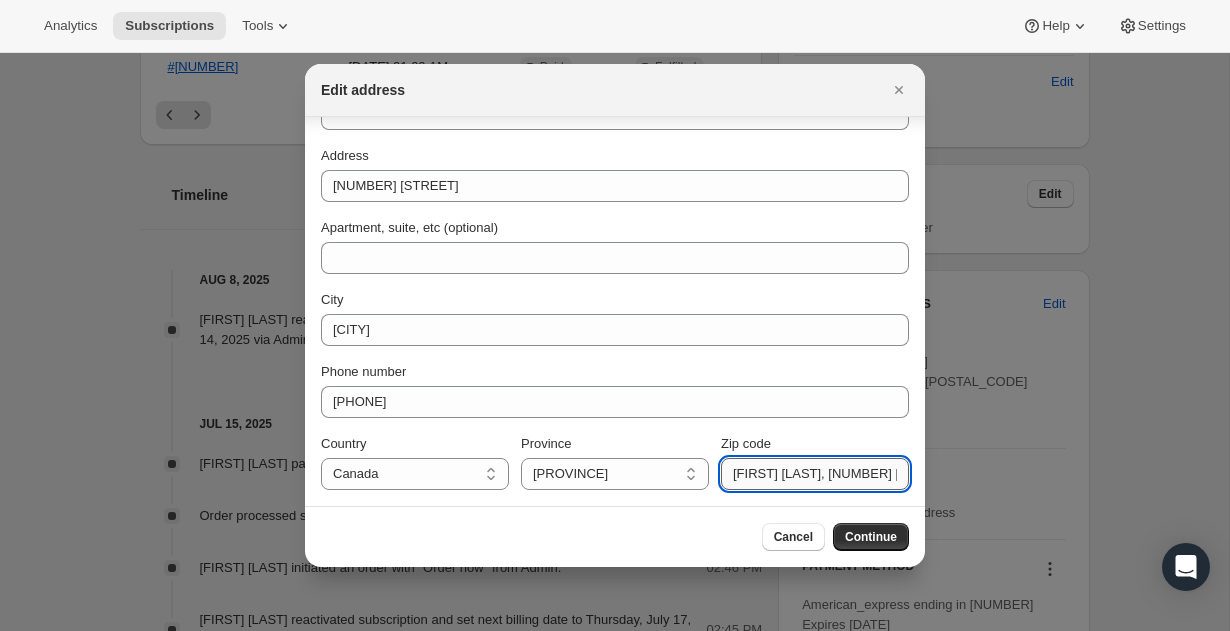 click on "[FIRST] [LAST], [NUMBER] [STREET], [CITY] [PROVINCE] [POSTAL_CODE], [COUNTRY], [PHONE]" at bounding box center (815, 474) 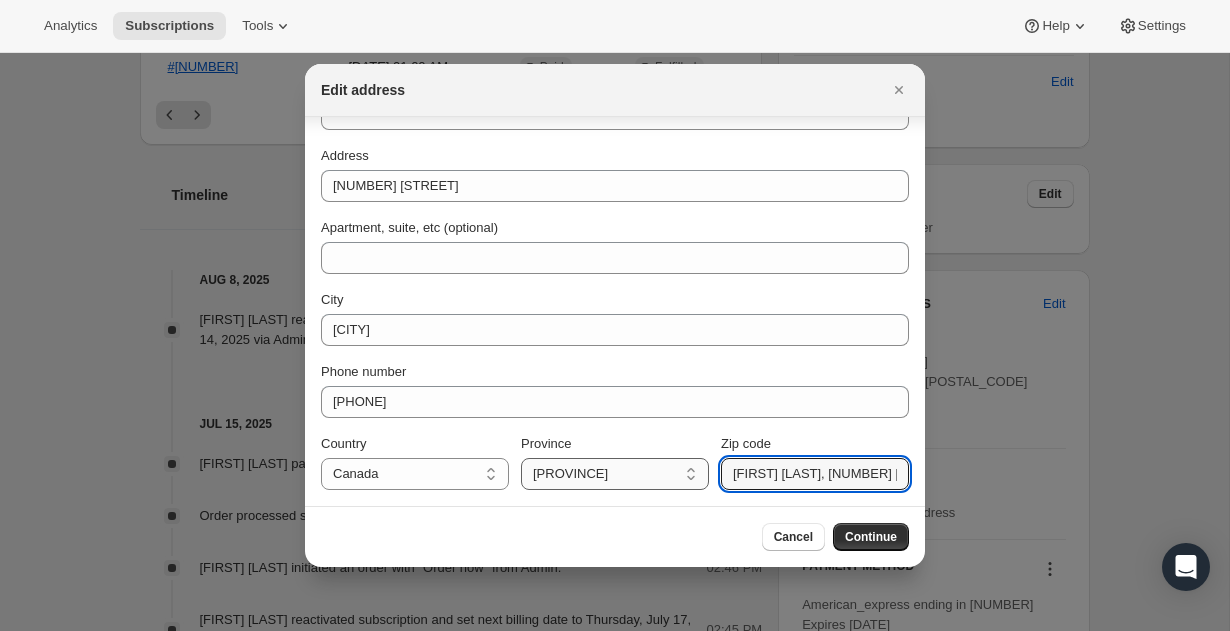 drag, startPoint x: 816, startPoint y: 473, endPoint x: 681, endPoint y: 469, distance: 135.05925 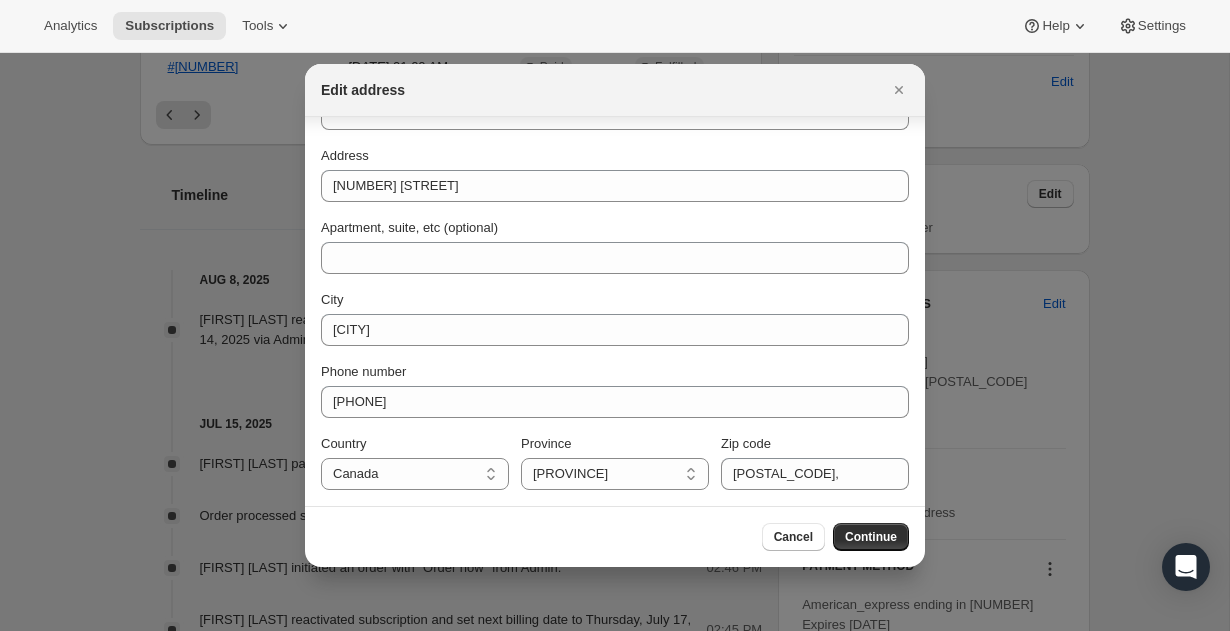 click on "Province" at bounding box center [615, 444] 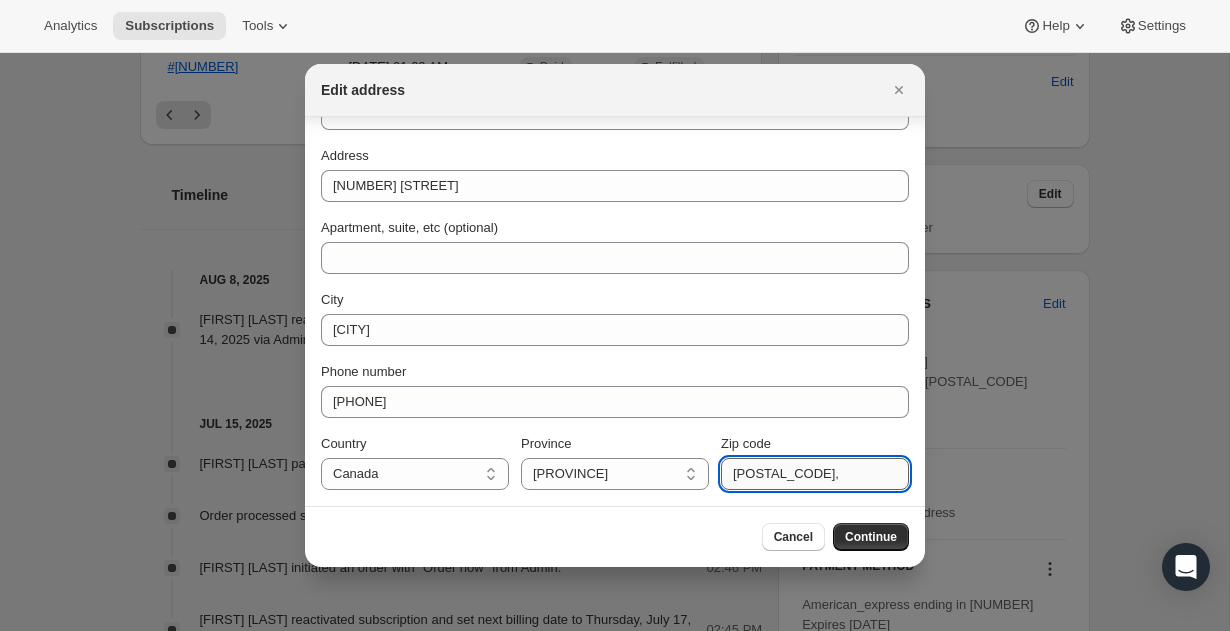 click on "[POSTAL_CODE]," at bounding box center (815, 474) 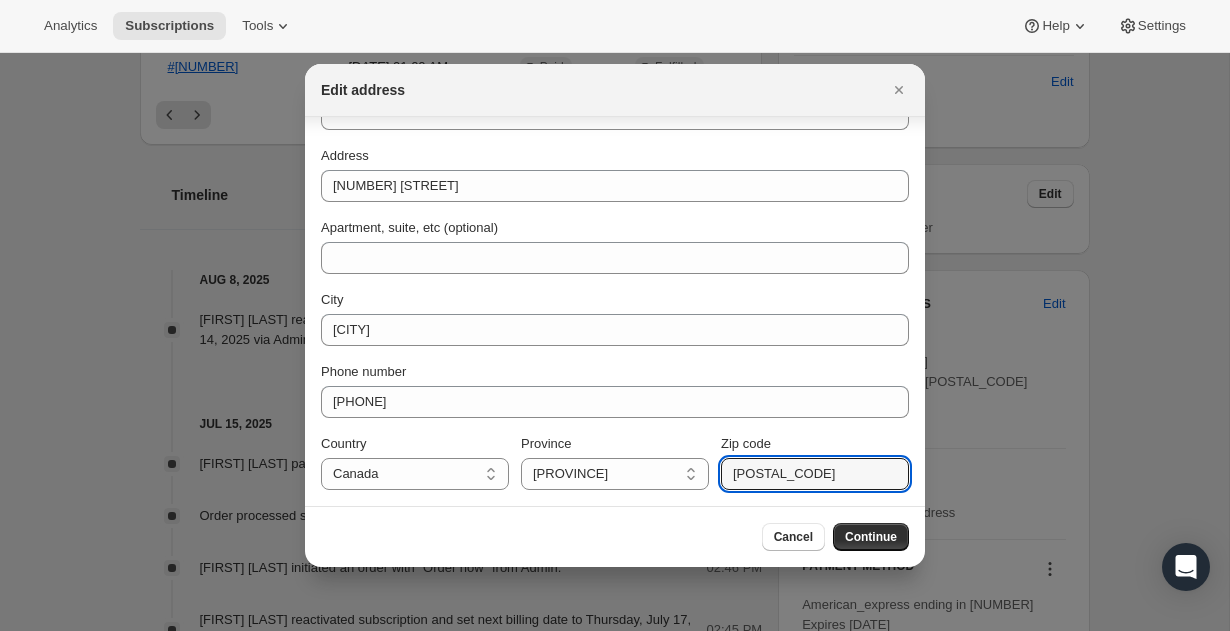type on "[POSTAL_CODE]" 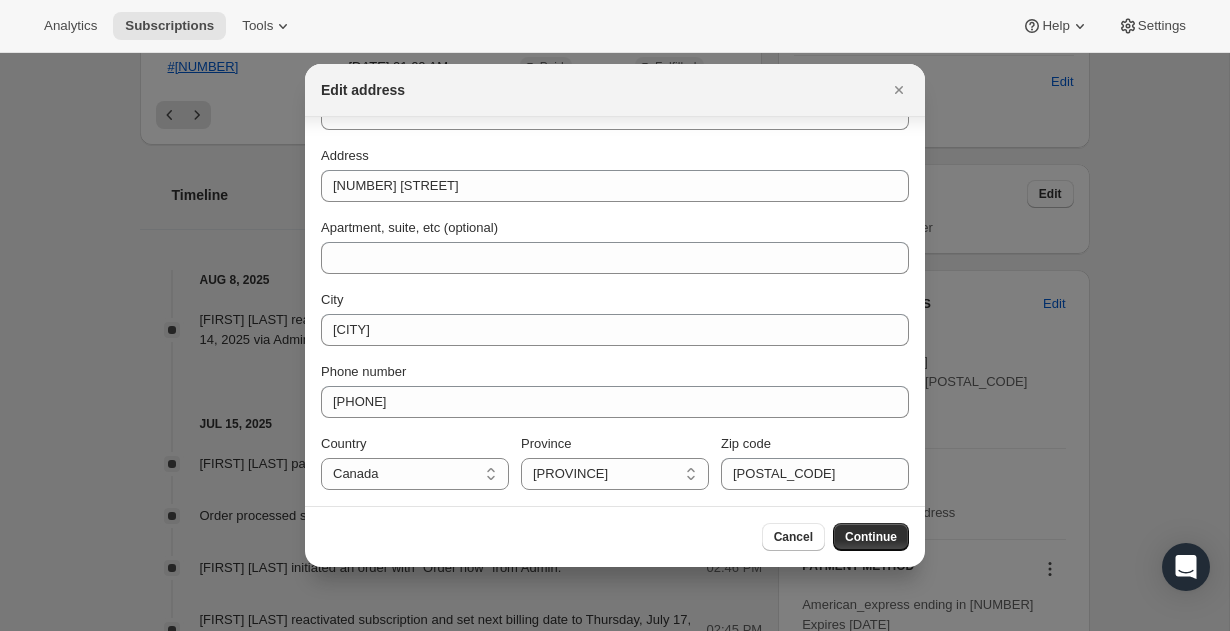 click on "Province" at bounding box center (615, 444) 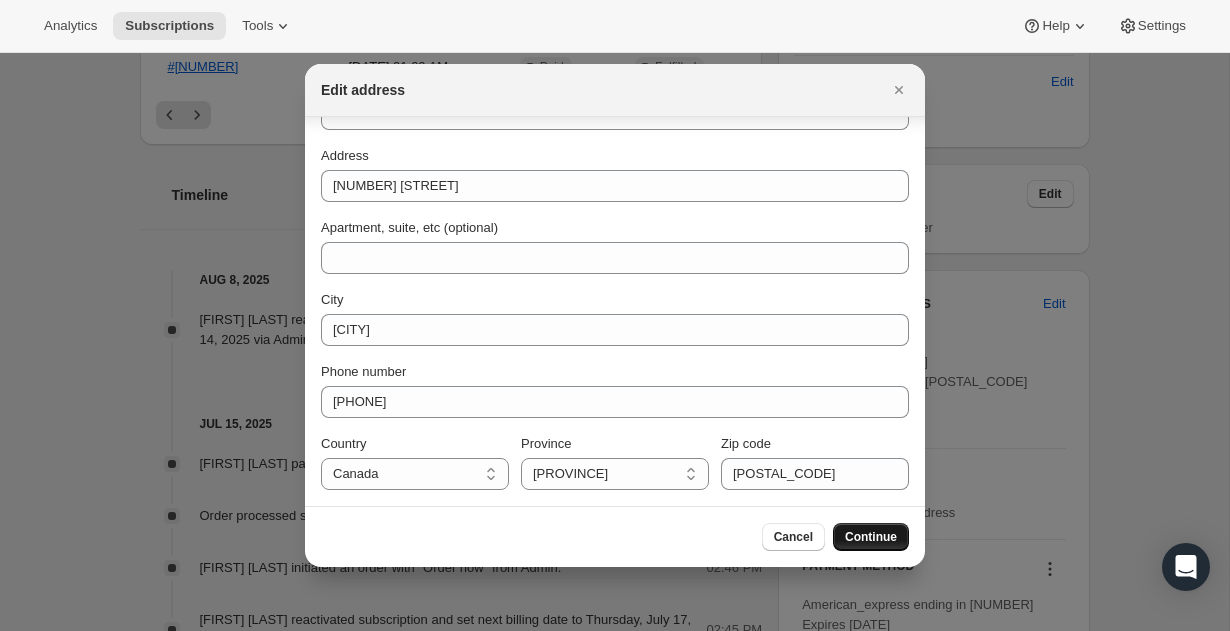 click on "Continue" at bounding box center (871, 537) 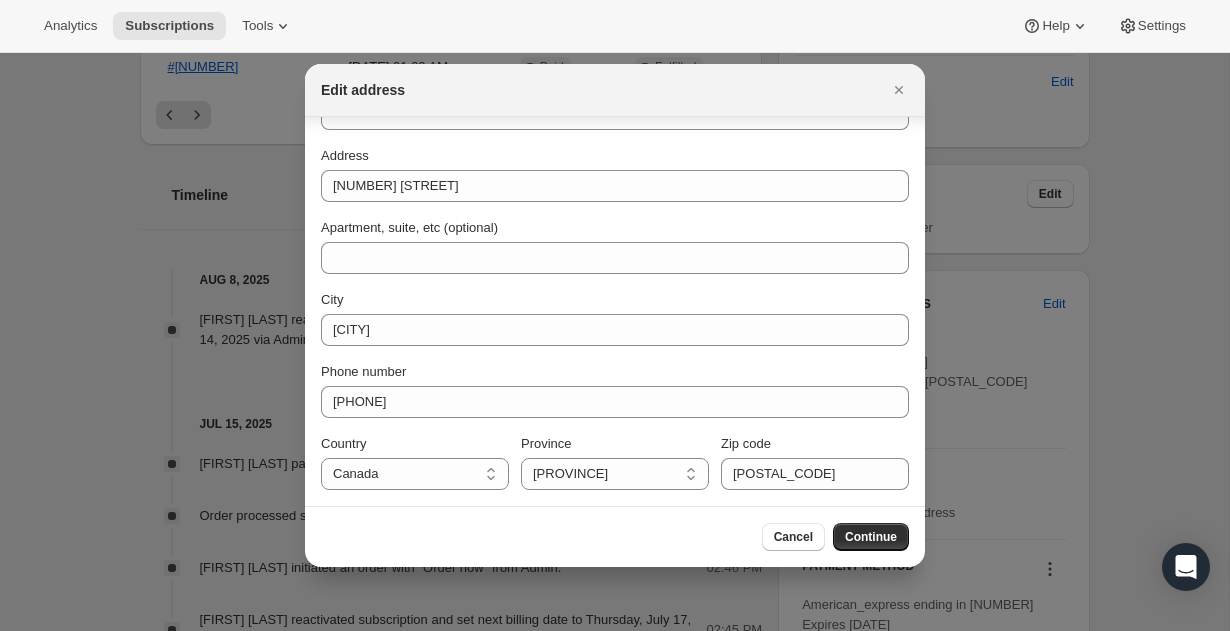 scroll, scrollTop: 0, scrollLeft: 0, axis: both 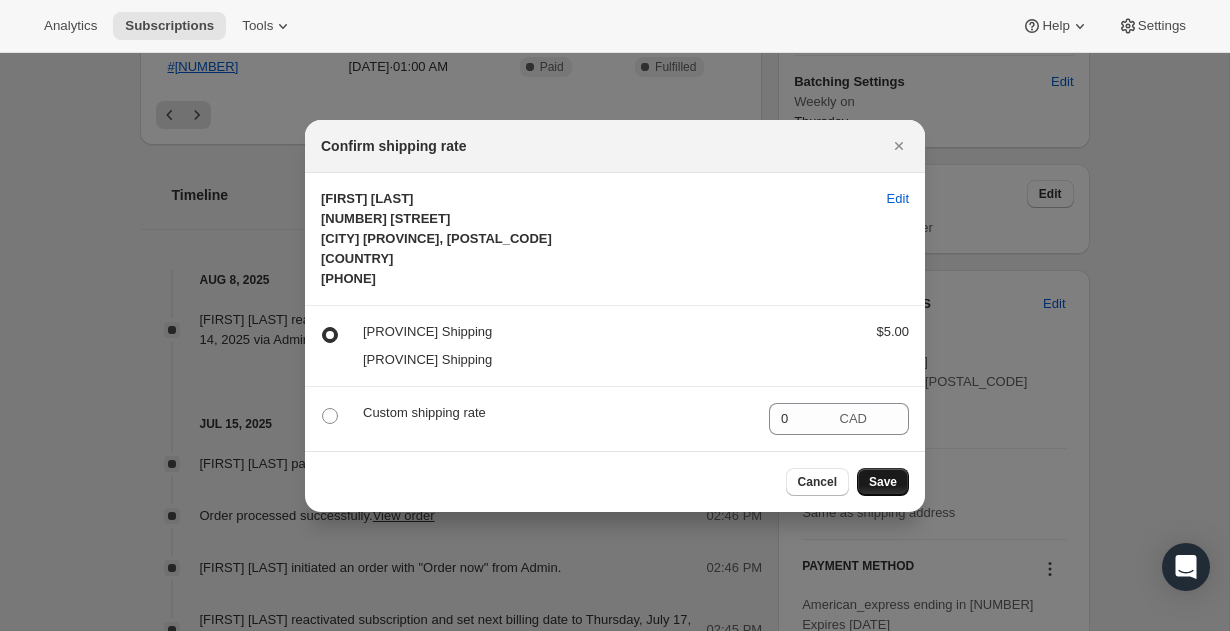 click on "Save" at bounding box center [883, 482] 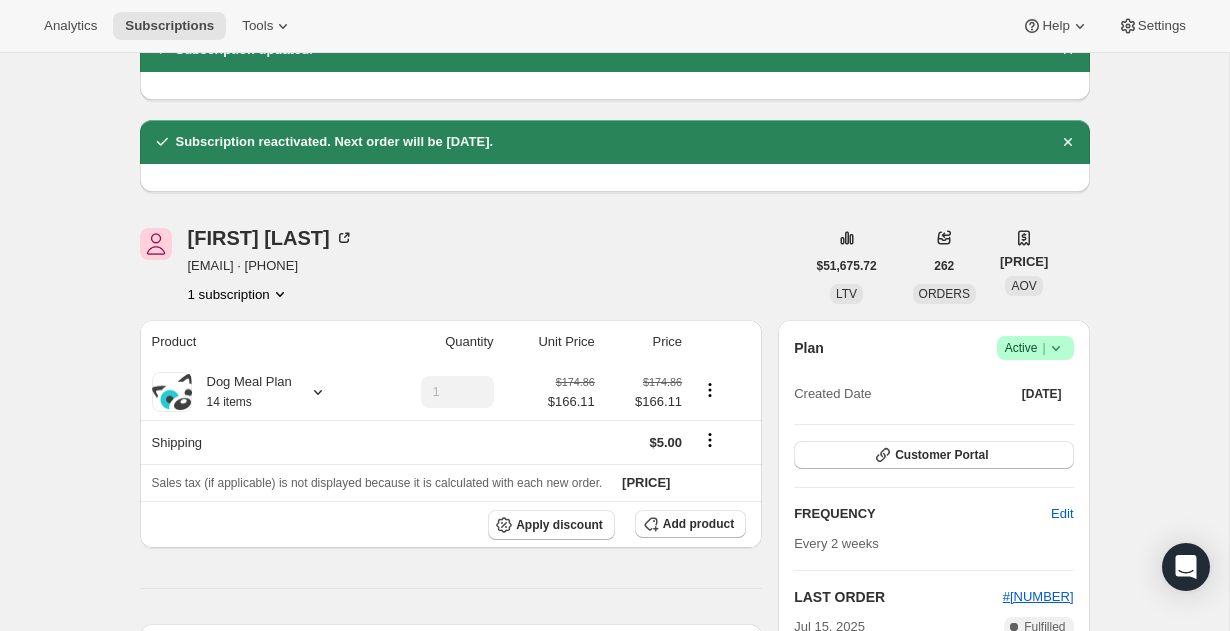 scroll, scrollTop: 93, scrollLeft: 0, axis: vertical 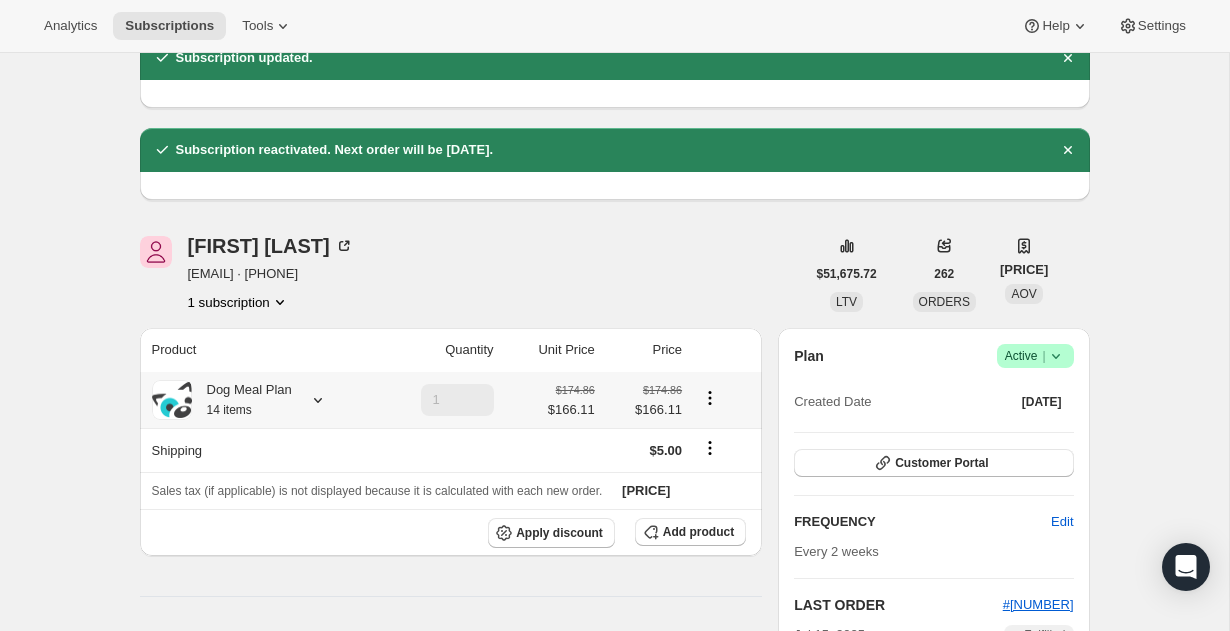 click 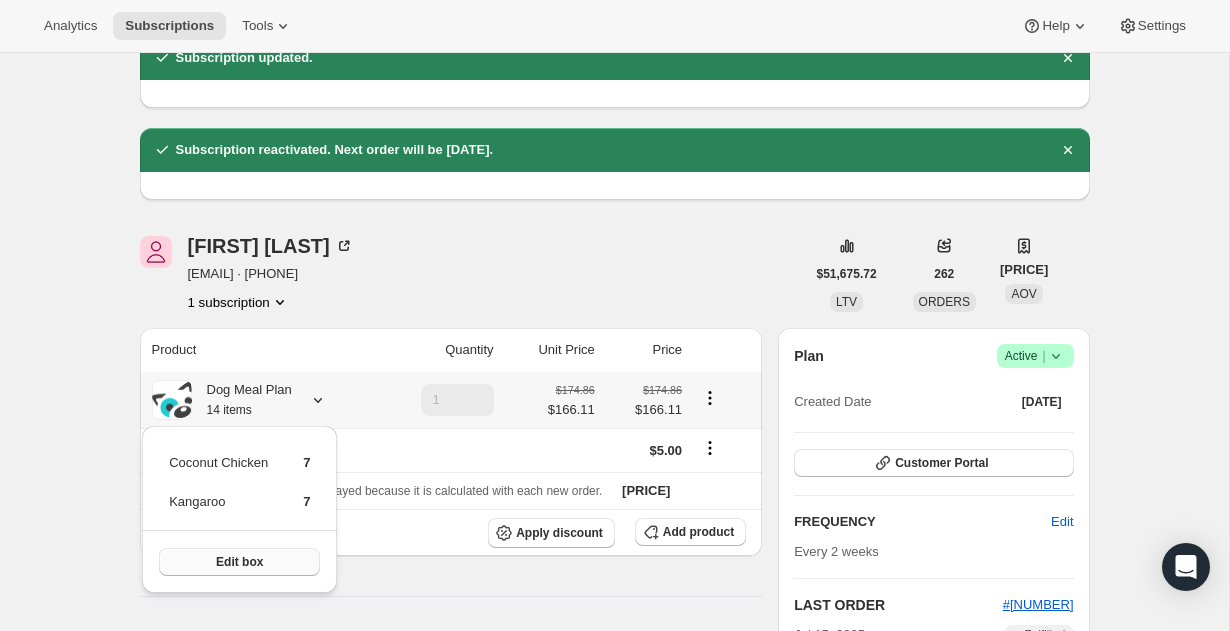 click on "Edit box" at bounding box center (239, 562) 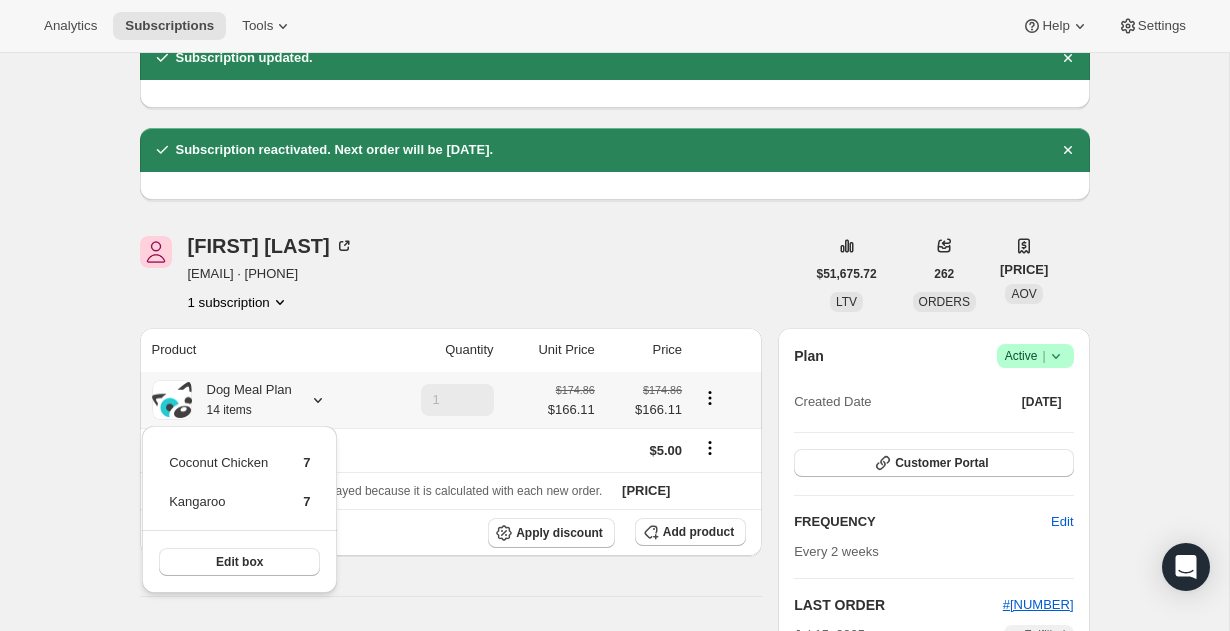 scroll, scrollTop: 0, scrollLeft: 0, axis: both 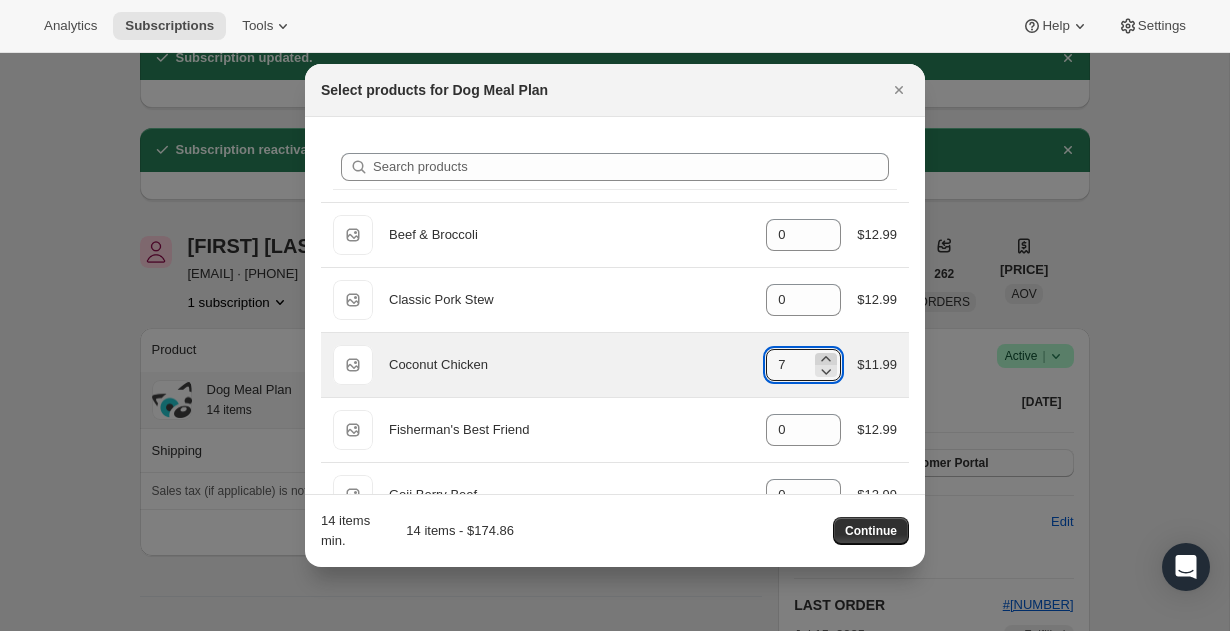 click 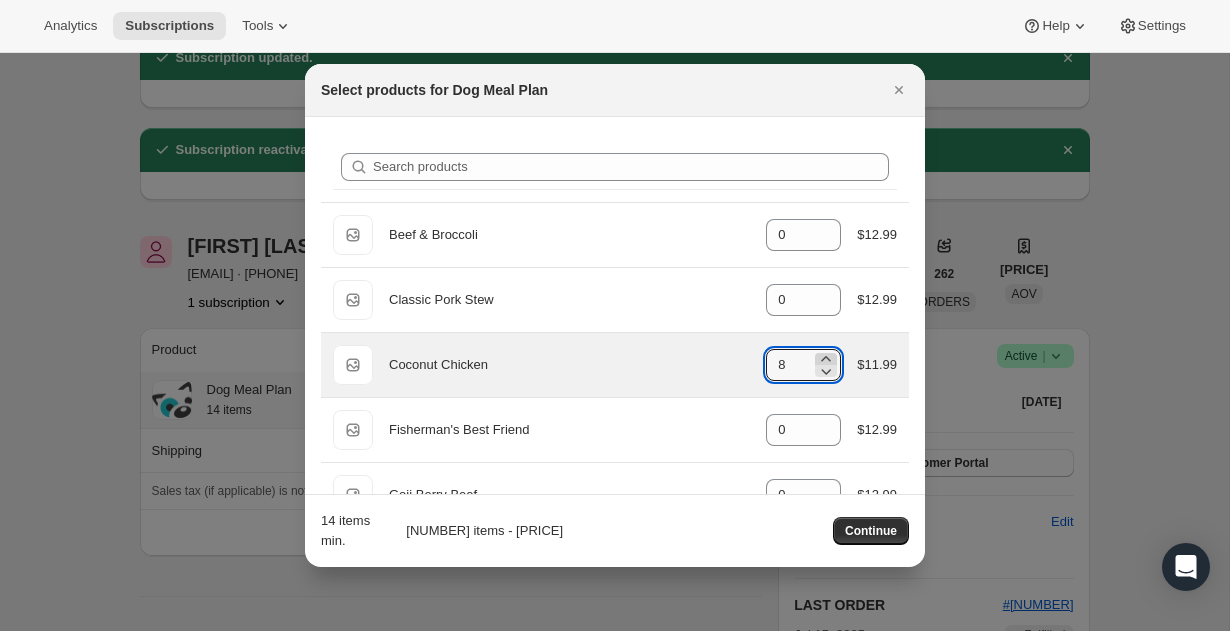 click 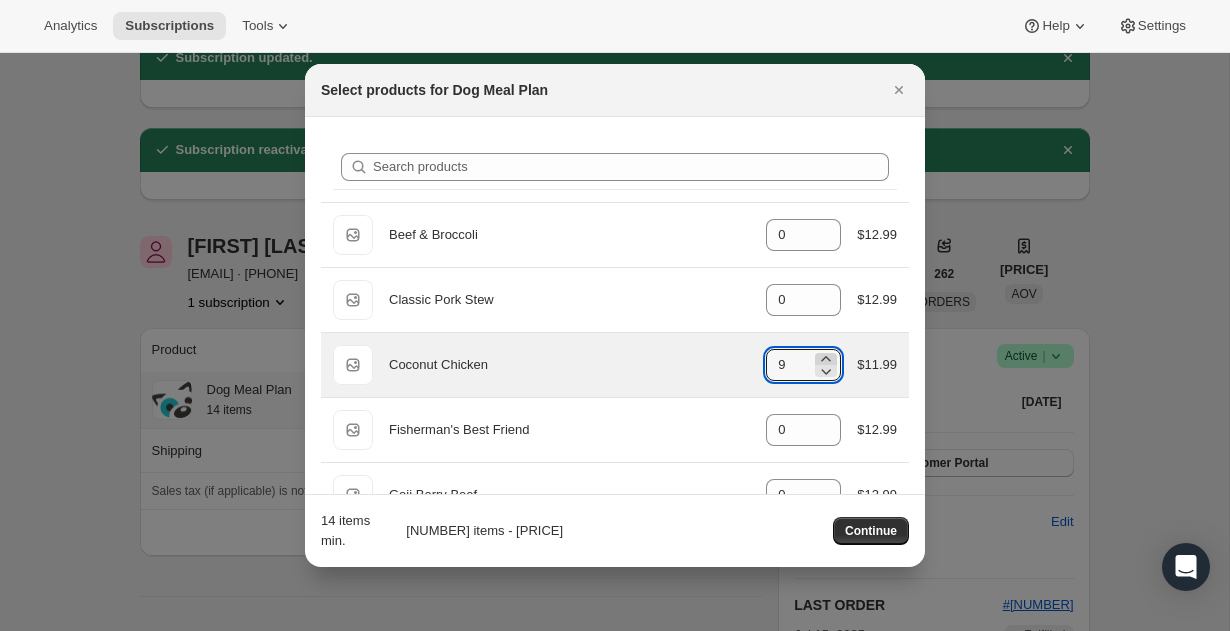 click 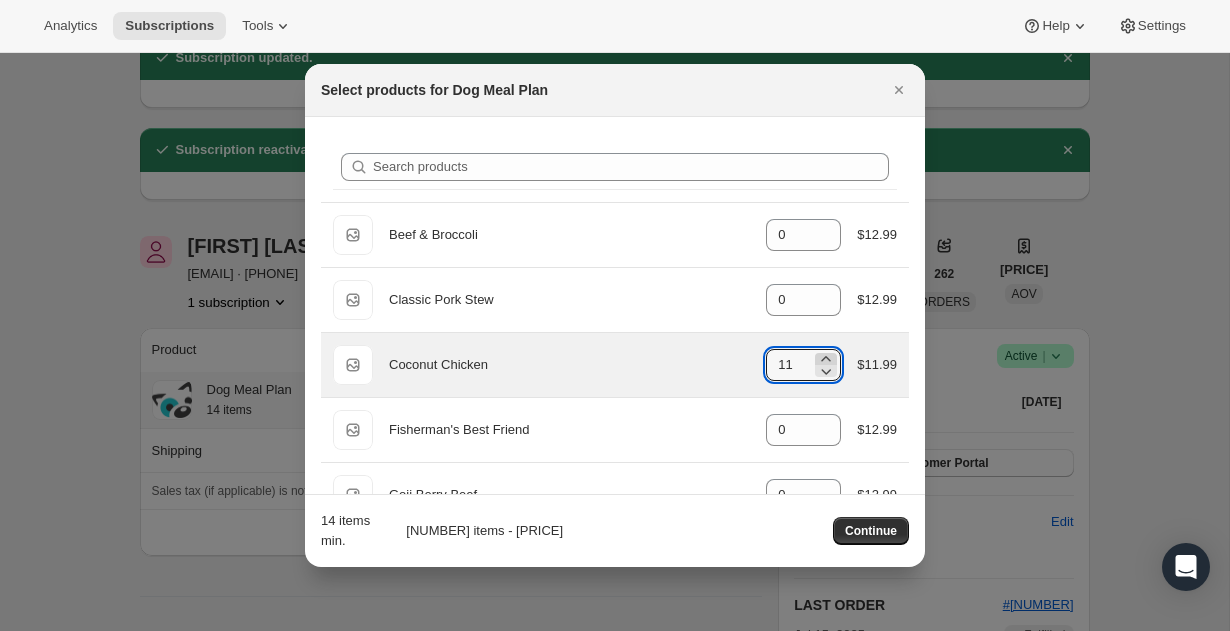 click 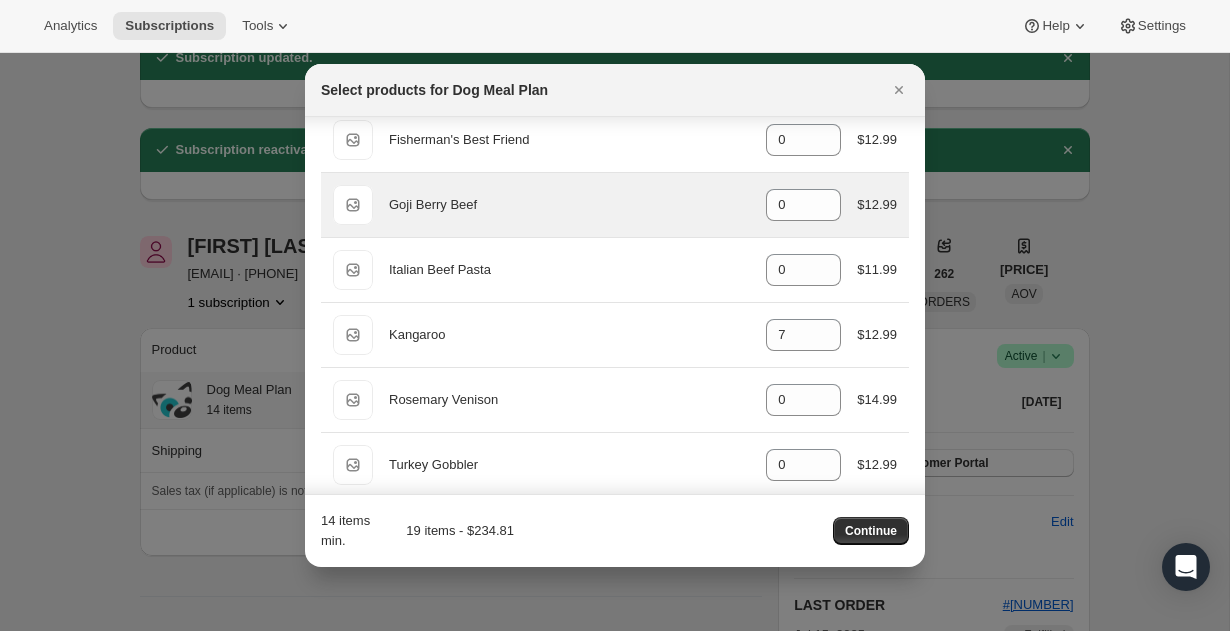 scroll, scrollTop: 297, scrollLeft: 0, axis: vertical 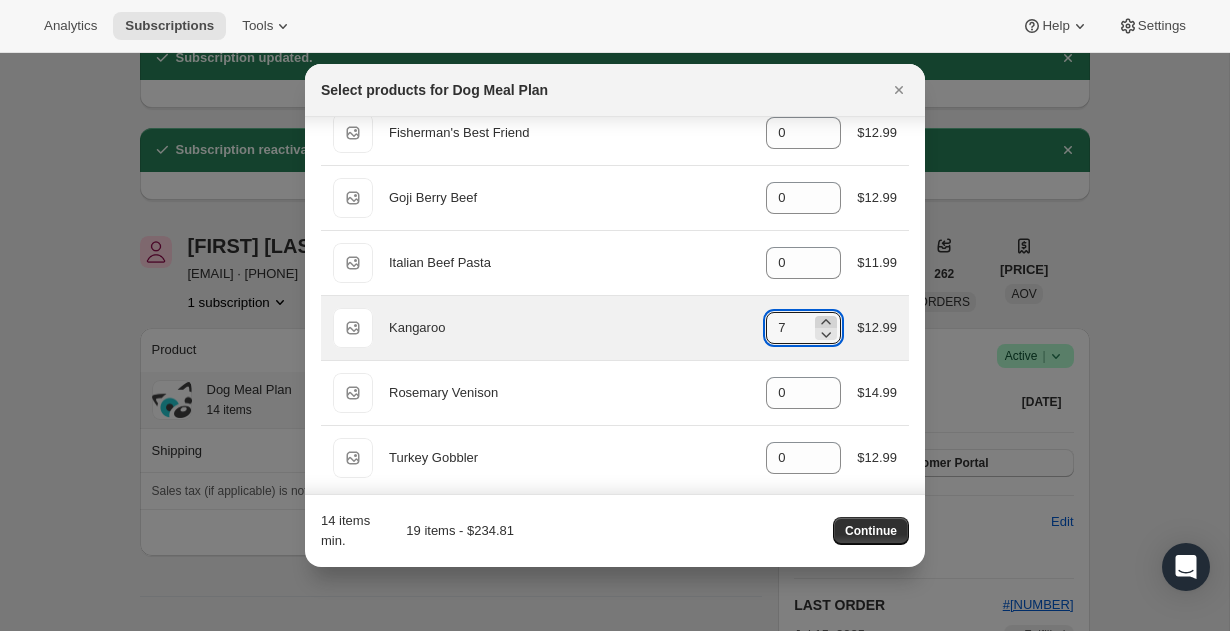 click 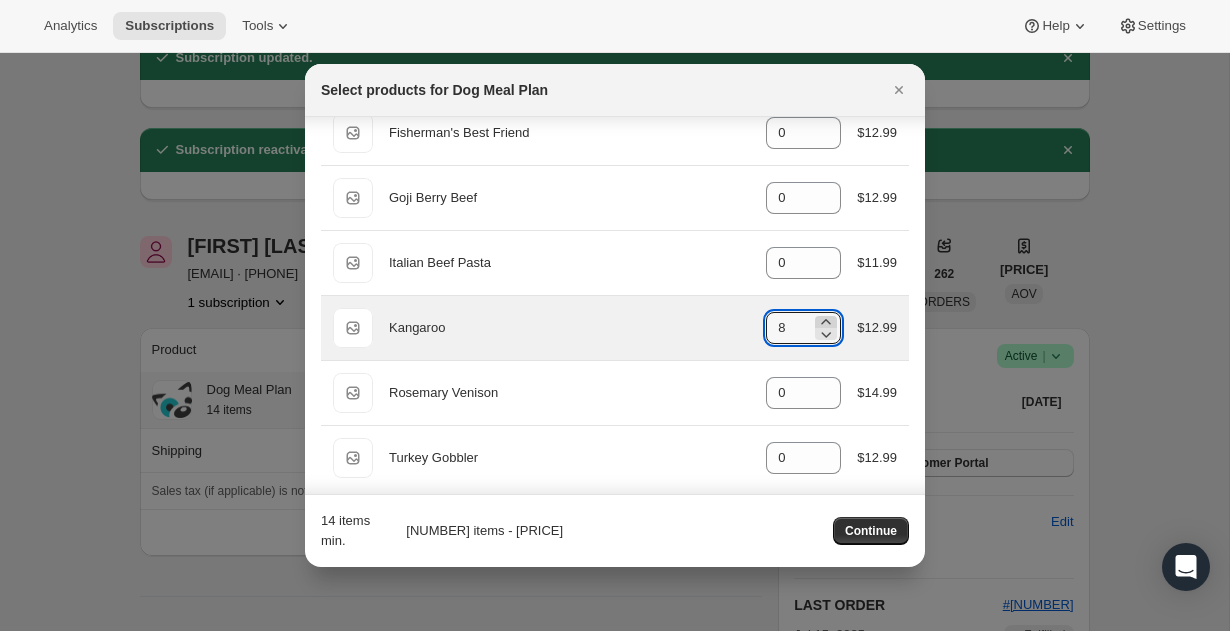 click 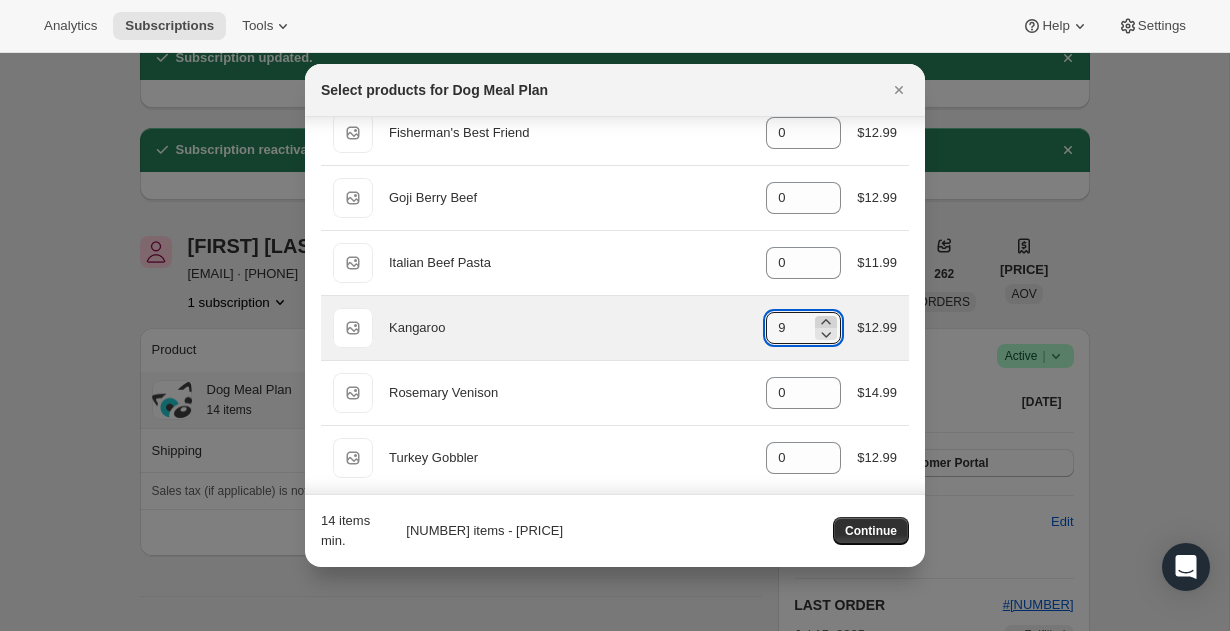 click 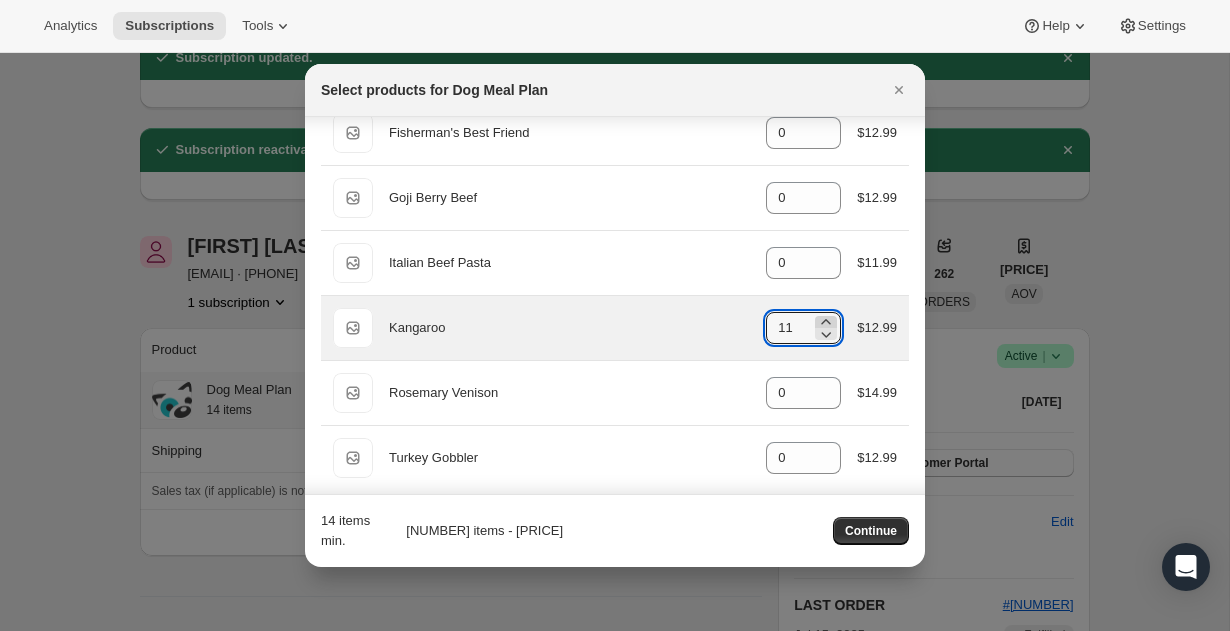 click 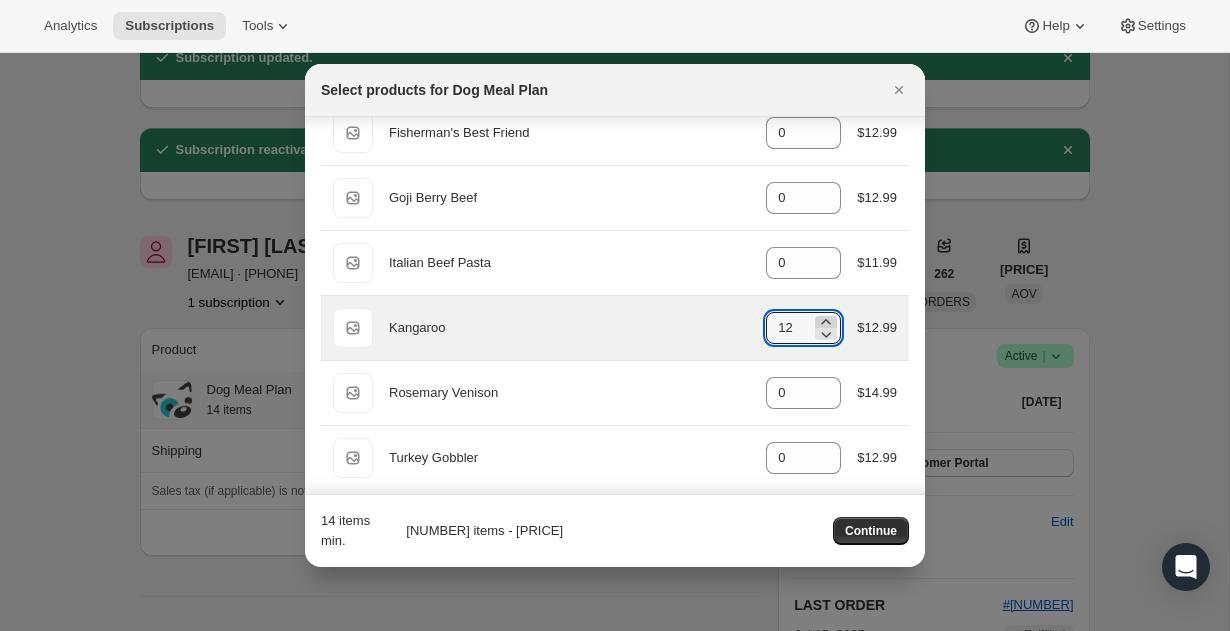 click 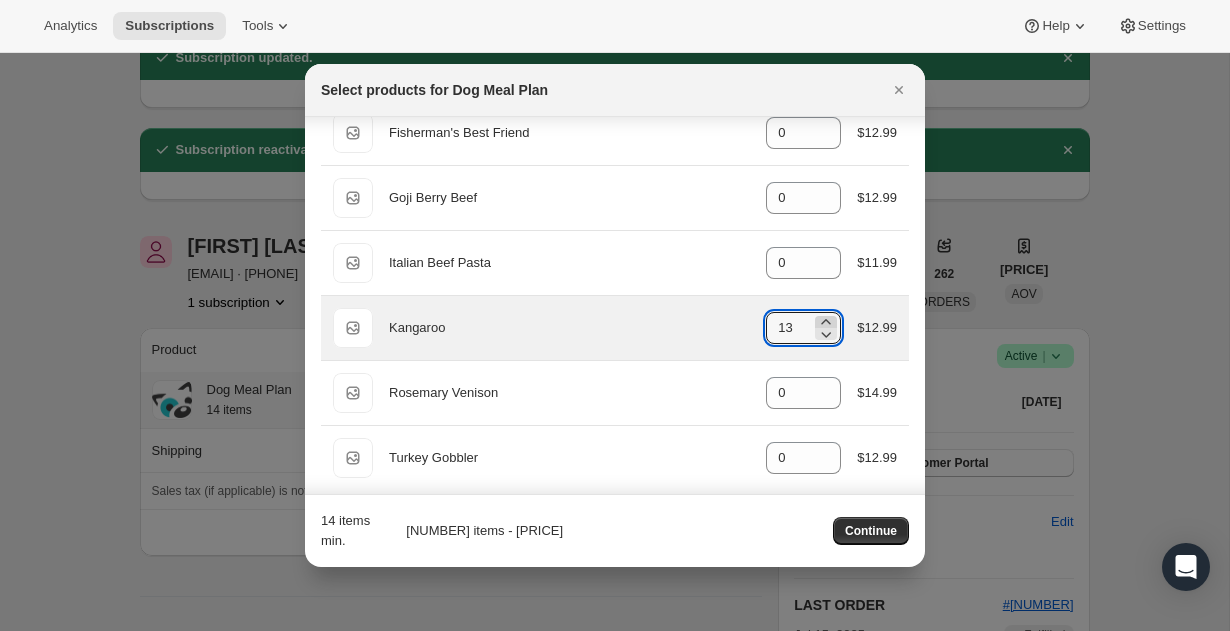 click 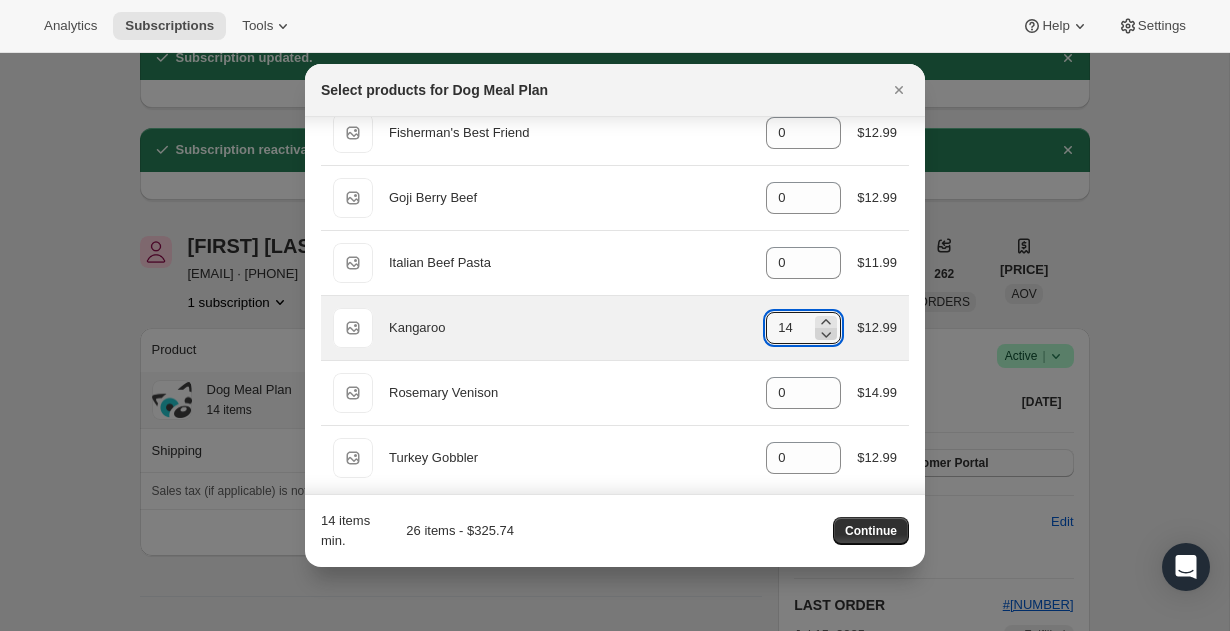click 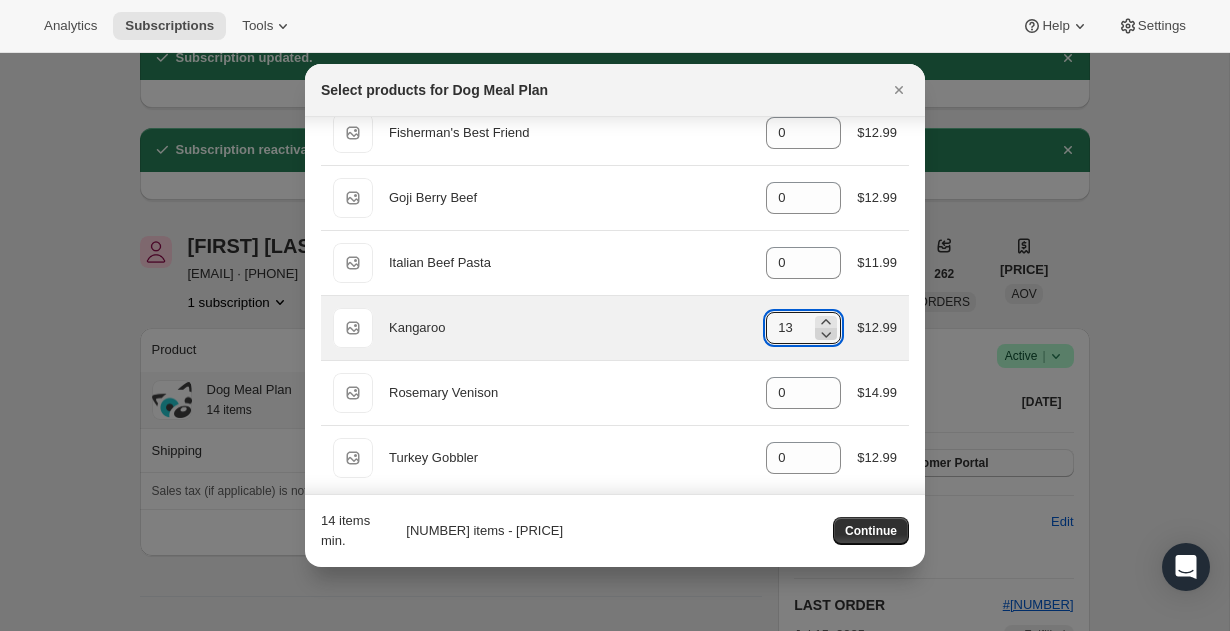 click 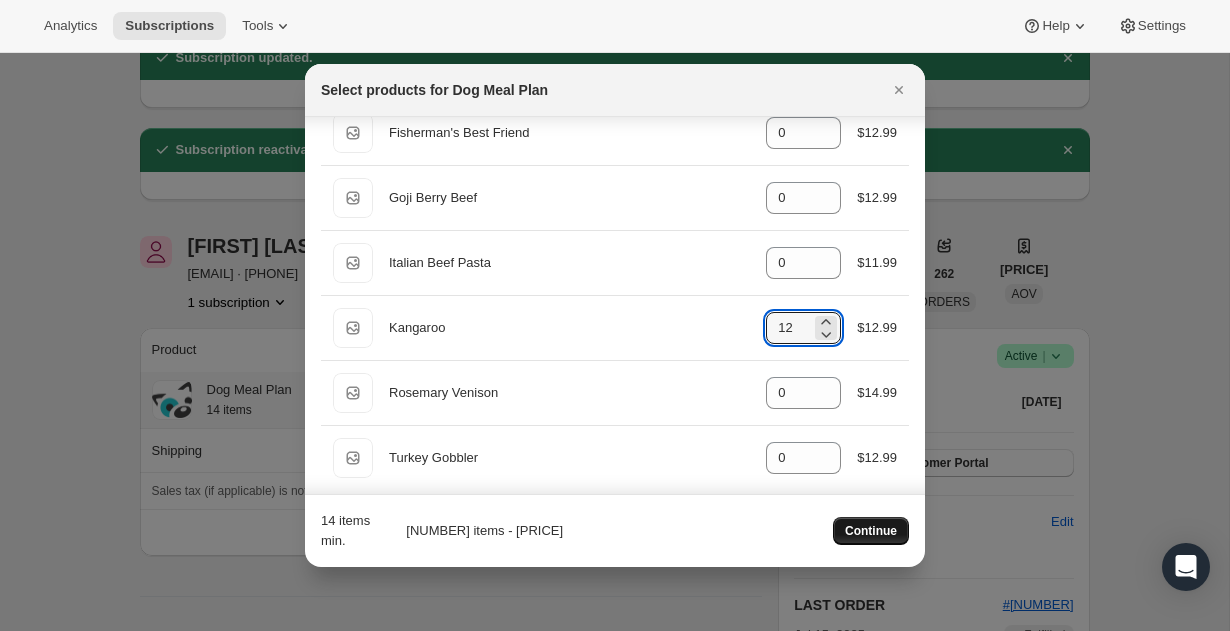 click on "Continue" at bounding box center (871, 531) 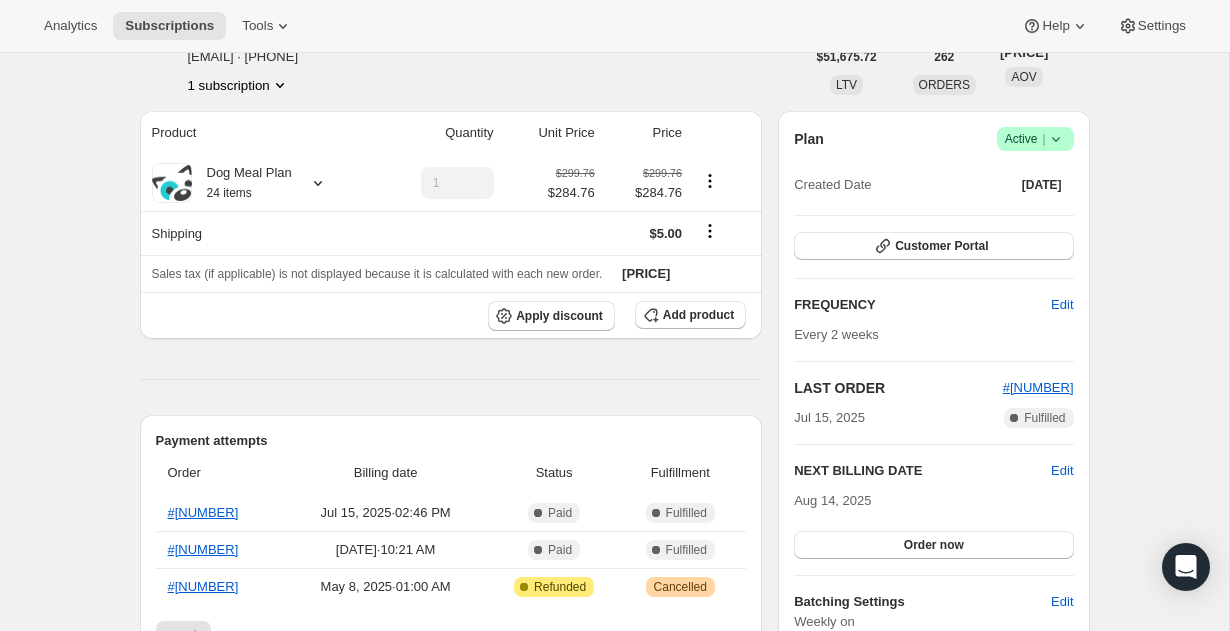 scroll, scrollTop: 400, scrollLeft: 0, axis: vertical 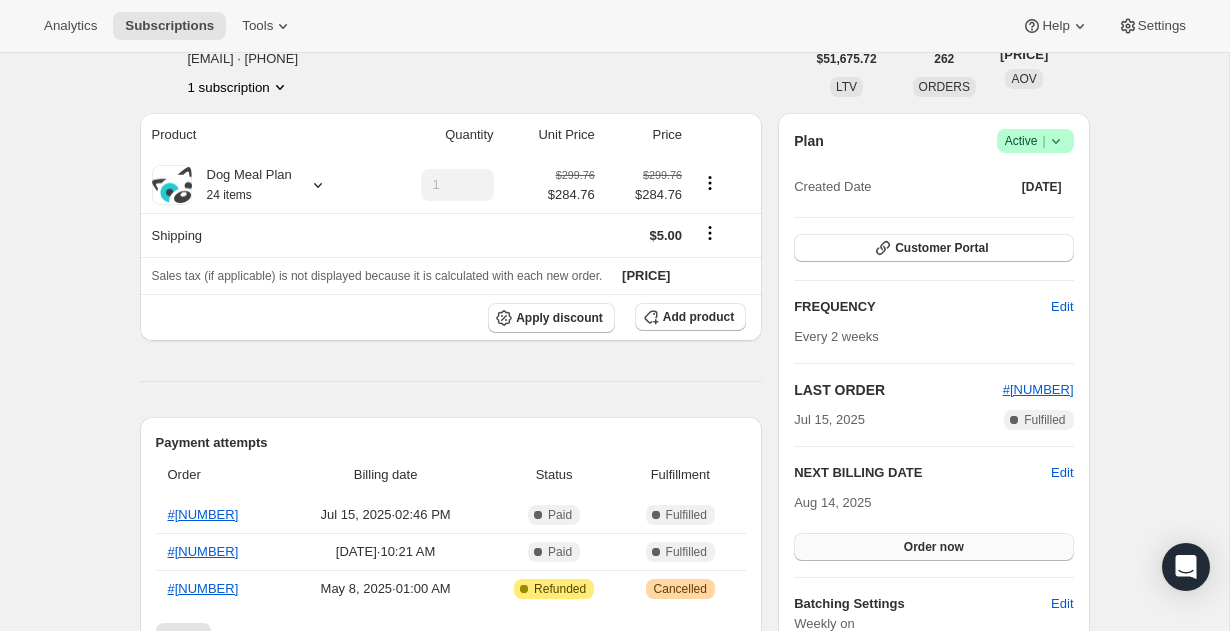 click on "Order now" at bounding box center [934, 547] 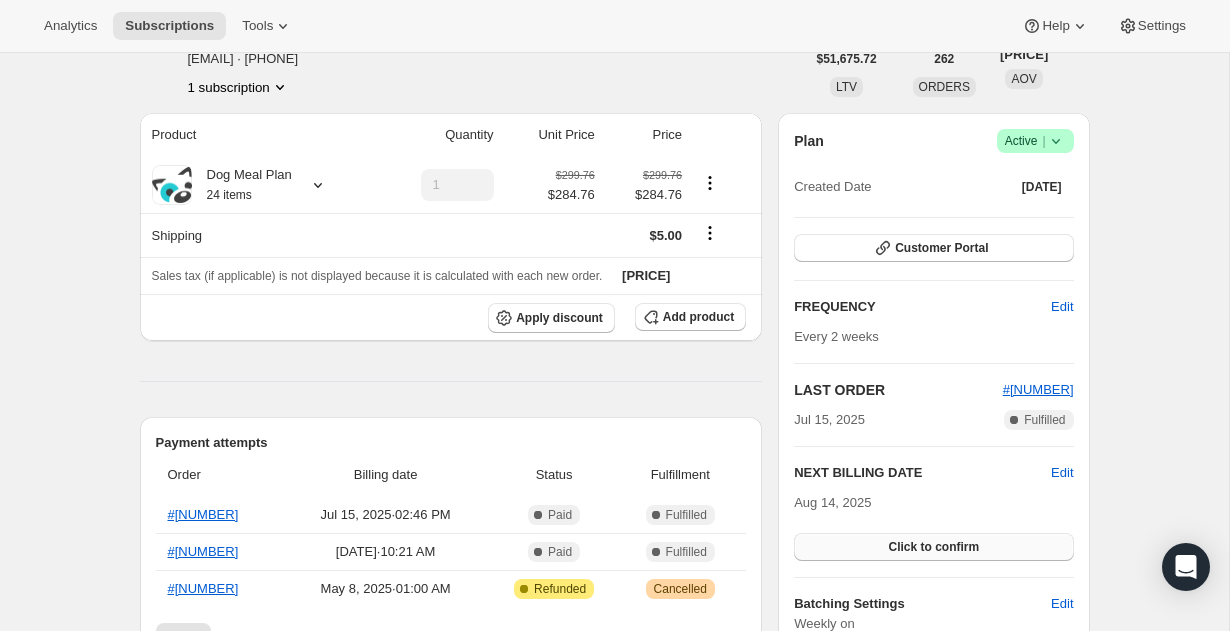 click on "Click to confirm" at bounding box center [933, 547] 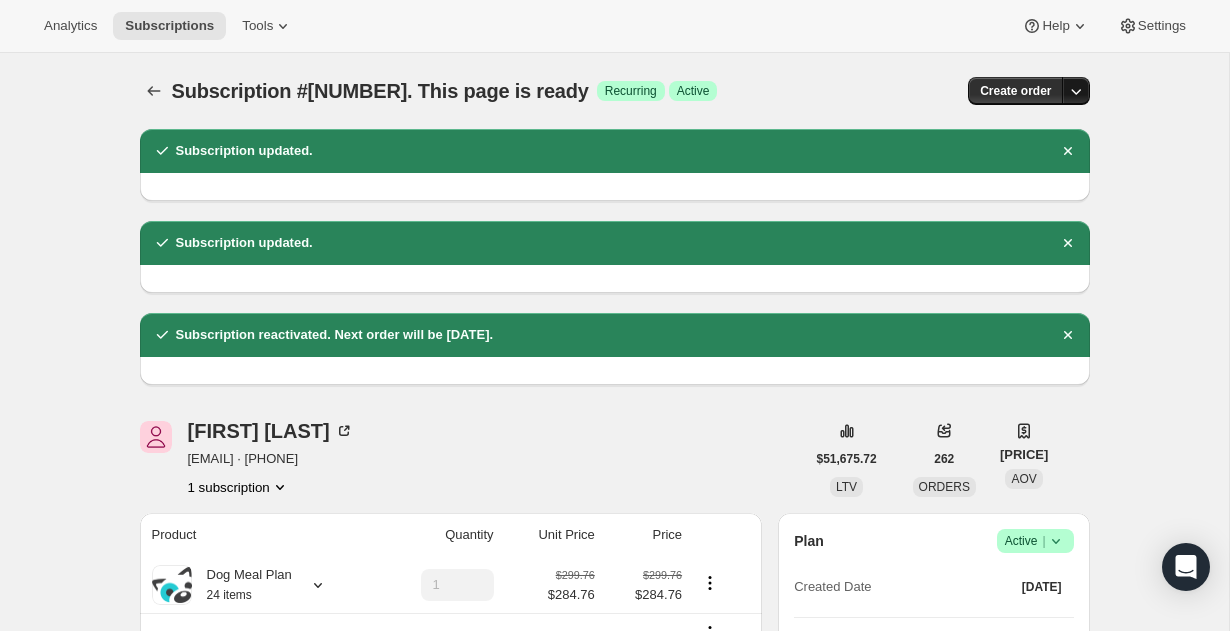 scroll, scrollTop: 0, scrollLeft: 0, axis: both 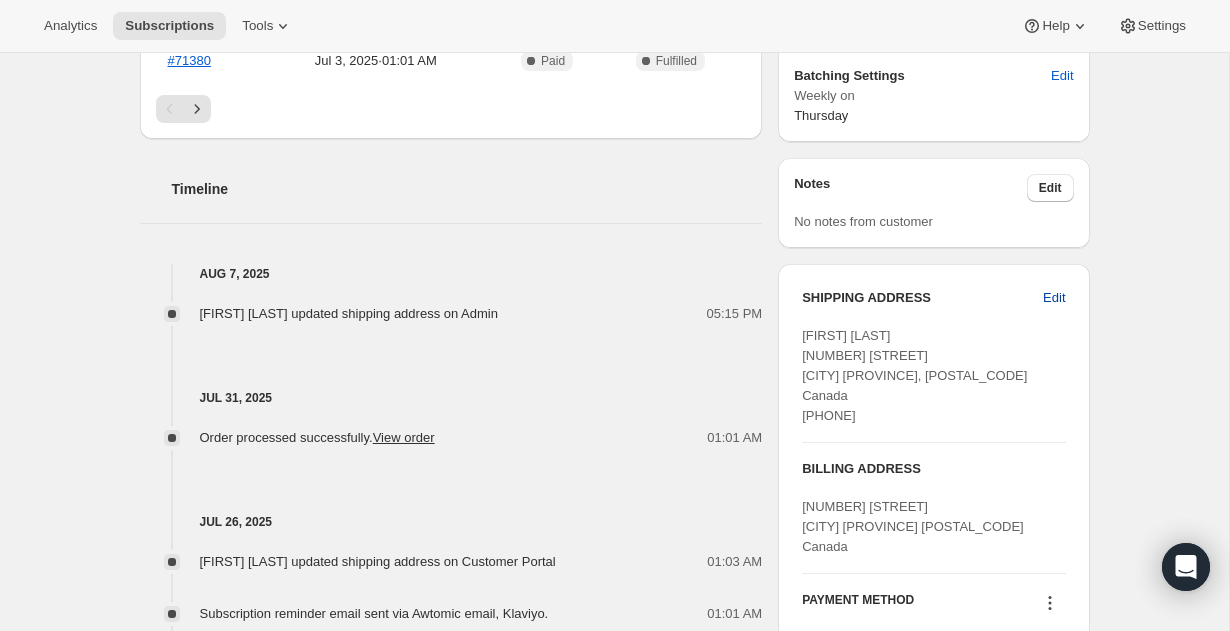 click on "Edit" at bounding box center (1054, 298) 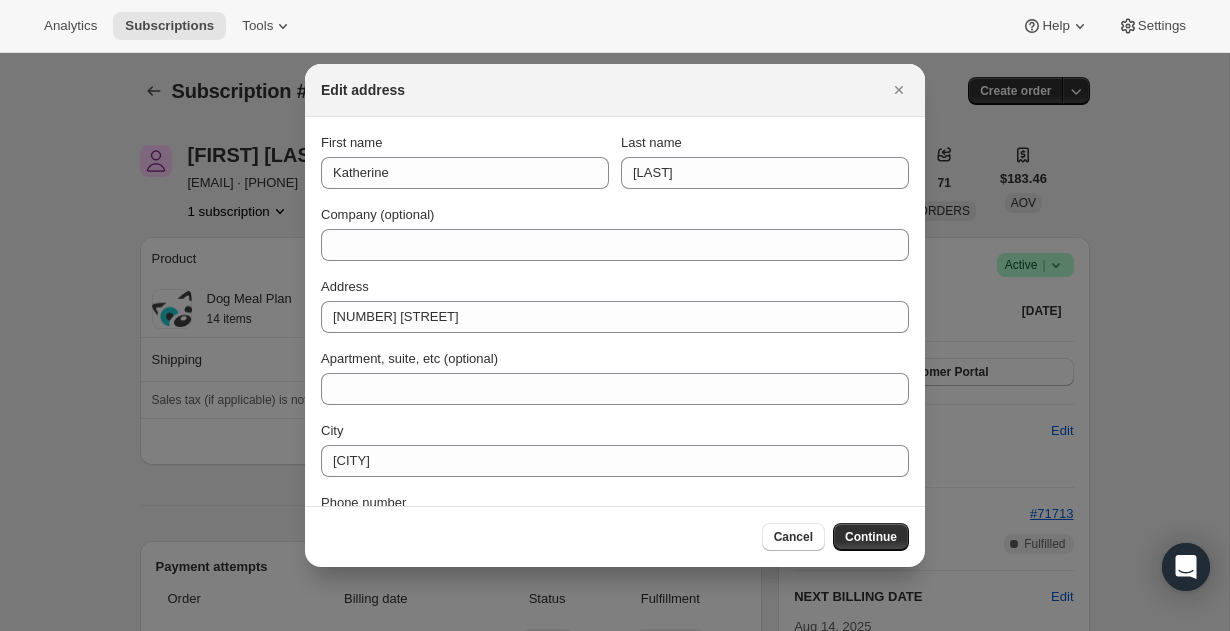 scroll, scrollTop: 0, scrollLeft: 0, axis: both 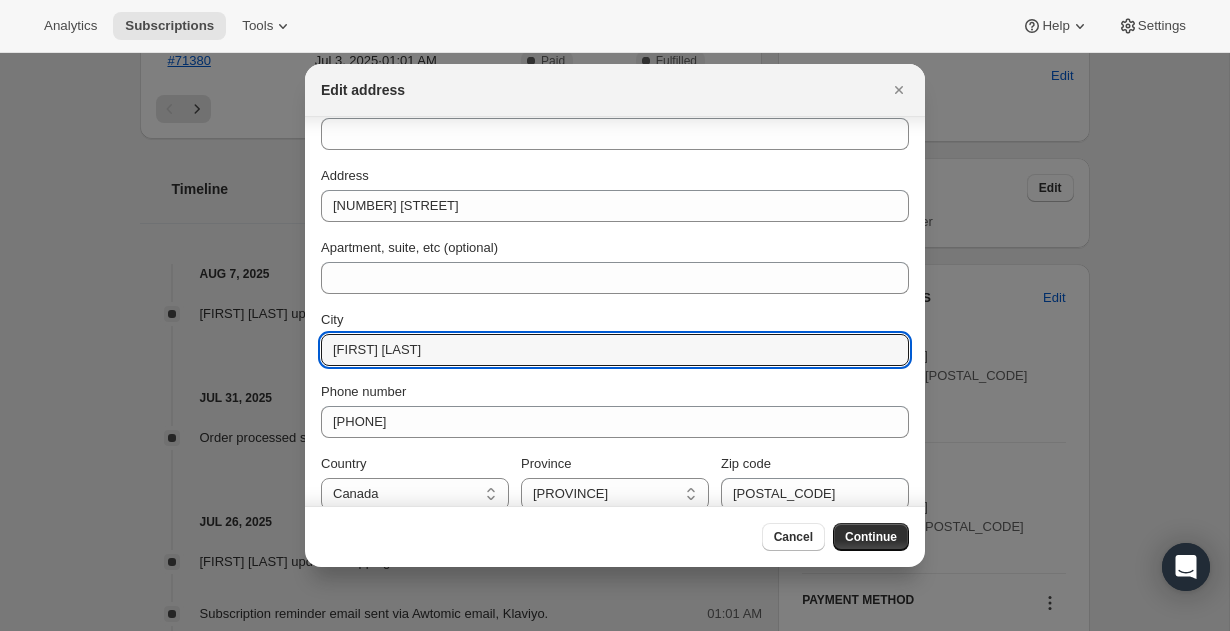 type on "Georgian Bluffs" 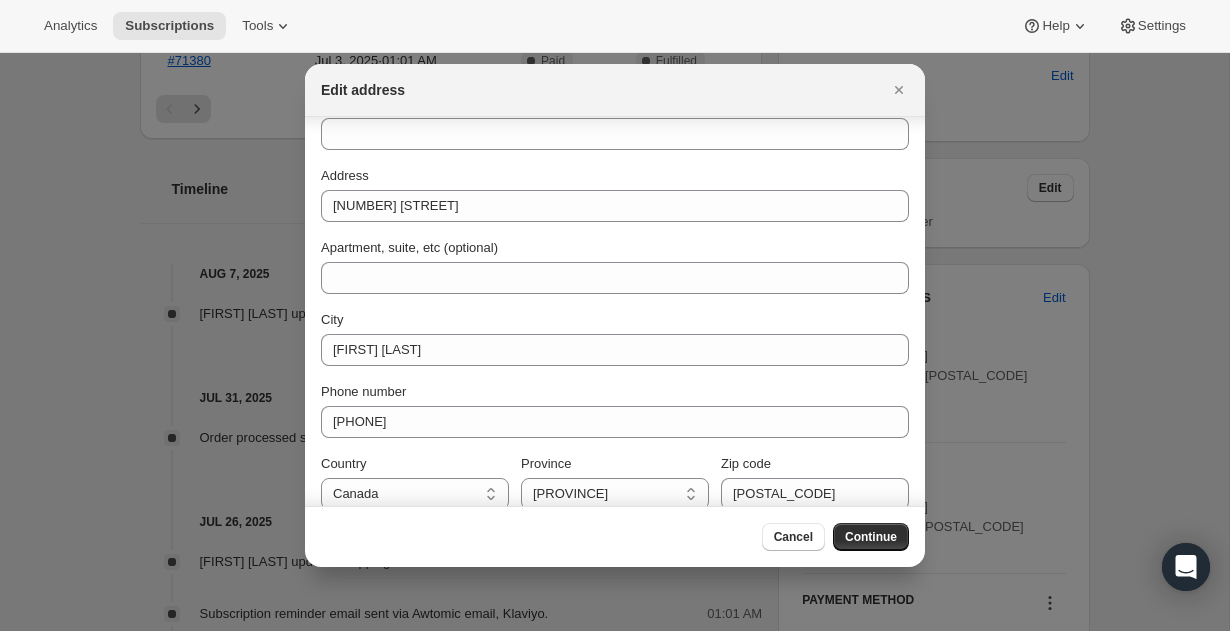 click on "City" at bounding box center [615, 320] 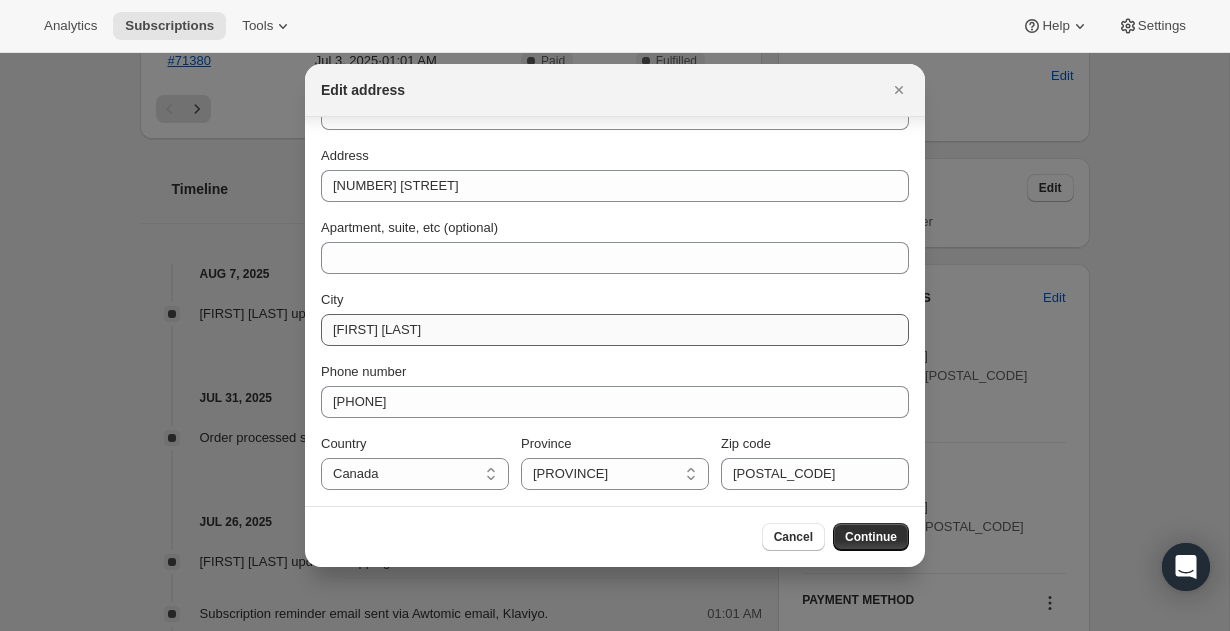 scroll, scrollTop: 131, scrollLeft: 0, axis: vertical 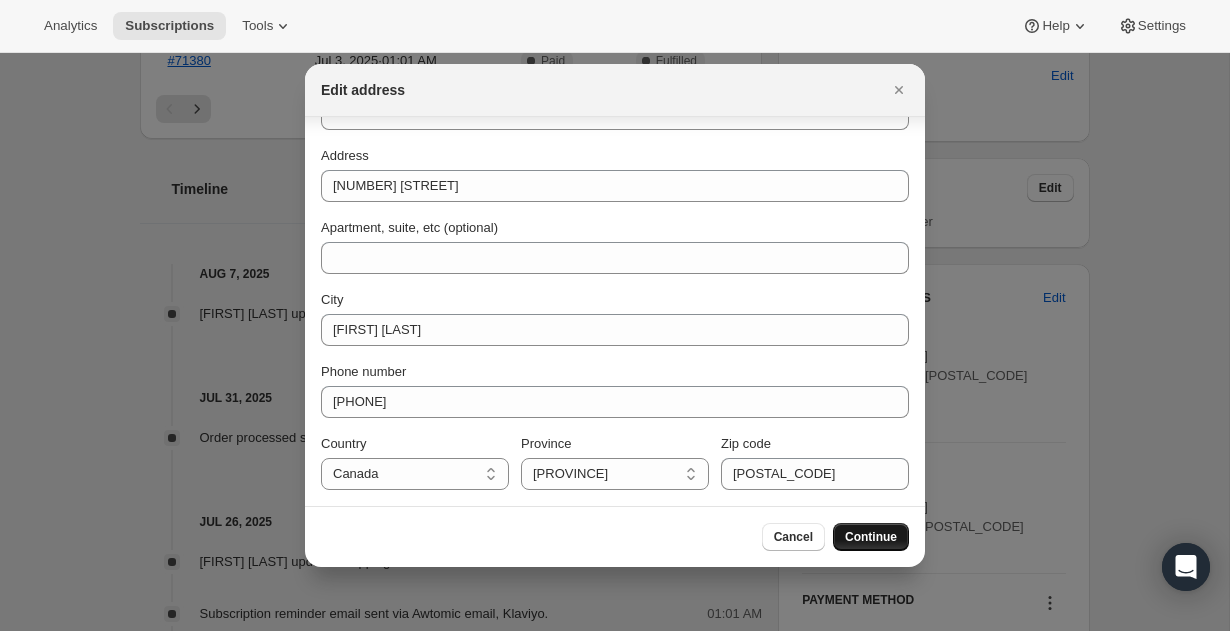 click on "Continue" at bounding box center (871, 537) 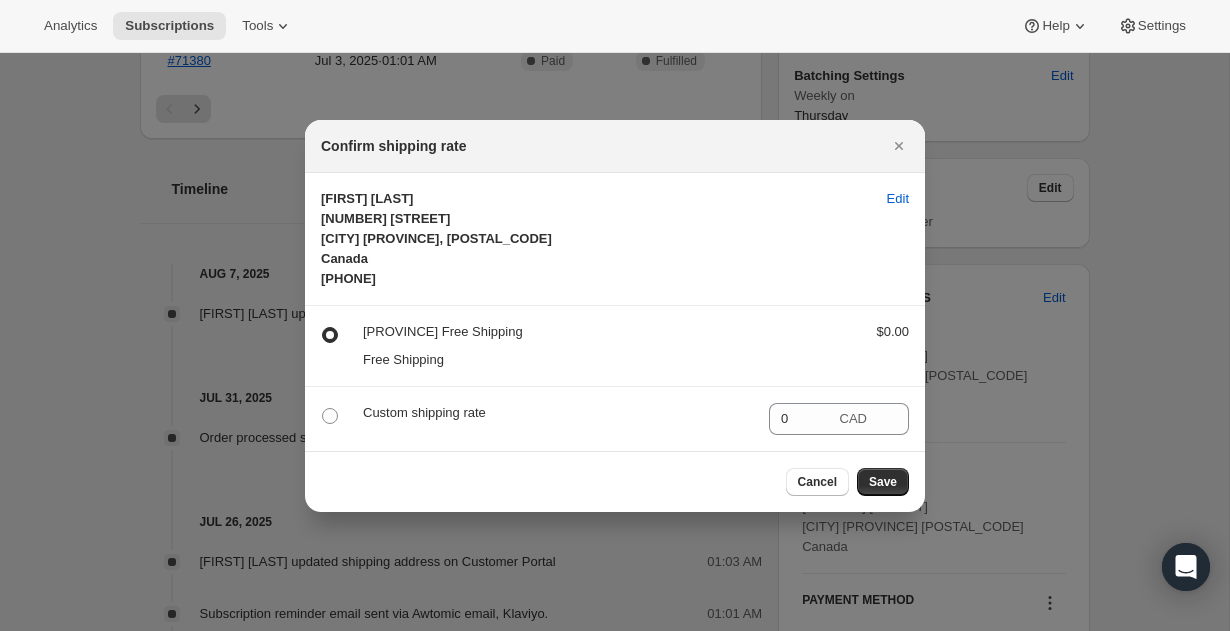 scroll, scrollTop: 0, scrollLeft: 0, axis: both 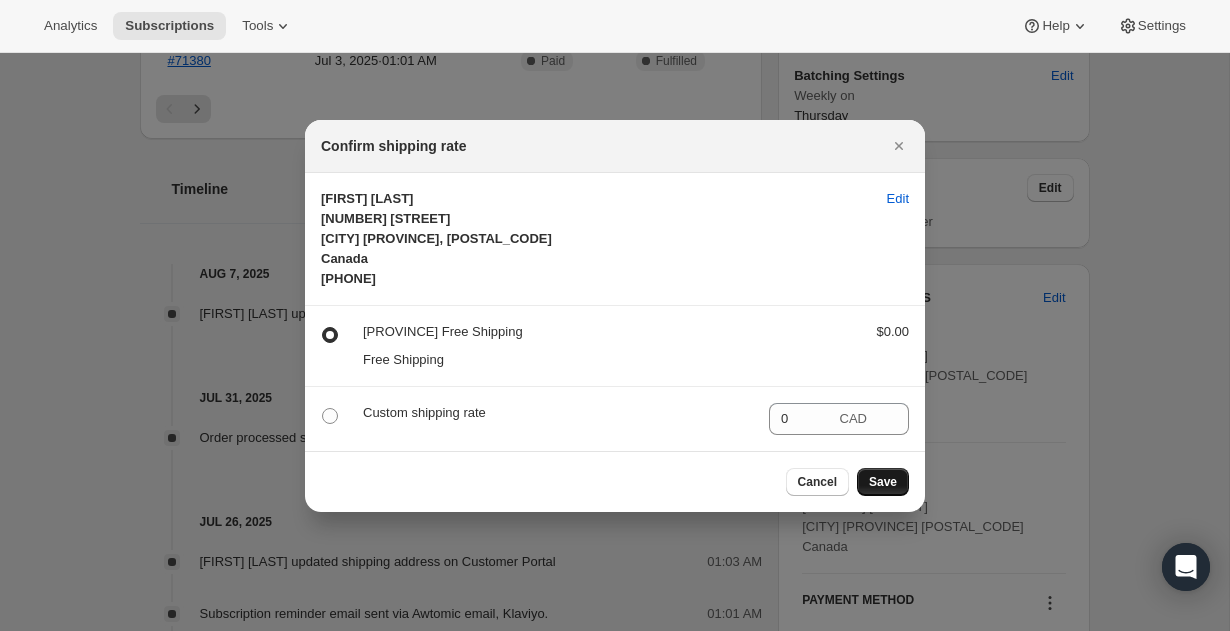 click on "Save" at bounding box center (883, 482) 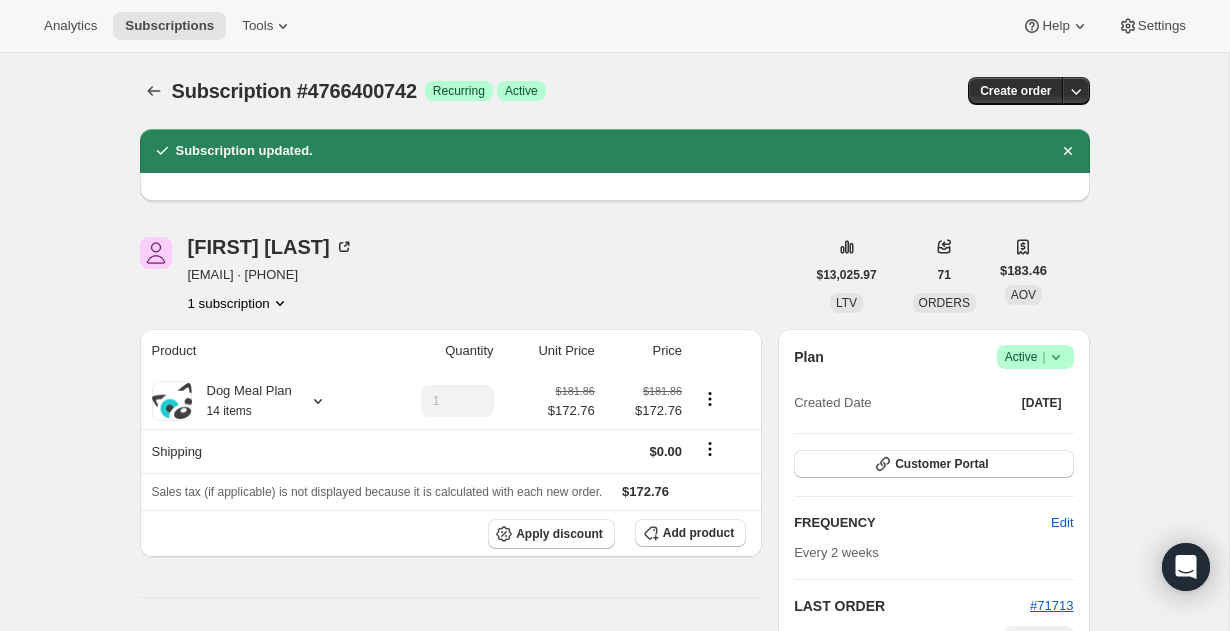 scroll, scrollTop: 0, scrollLeft: 0, axis: both 